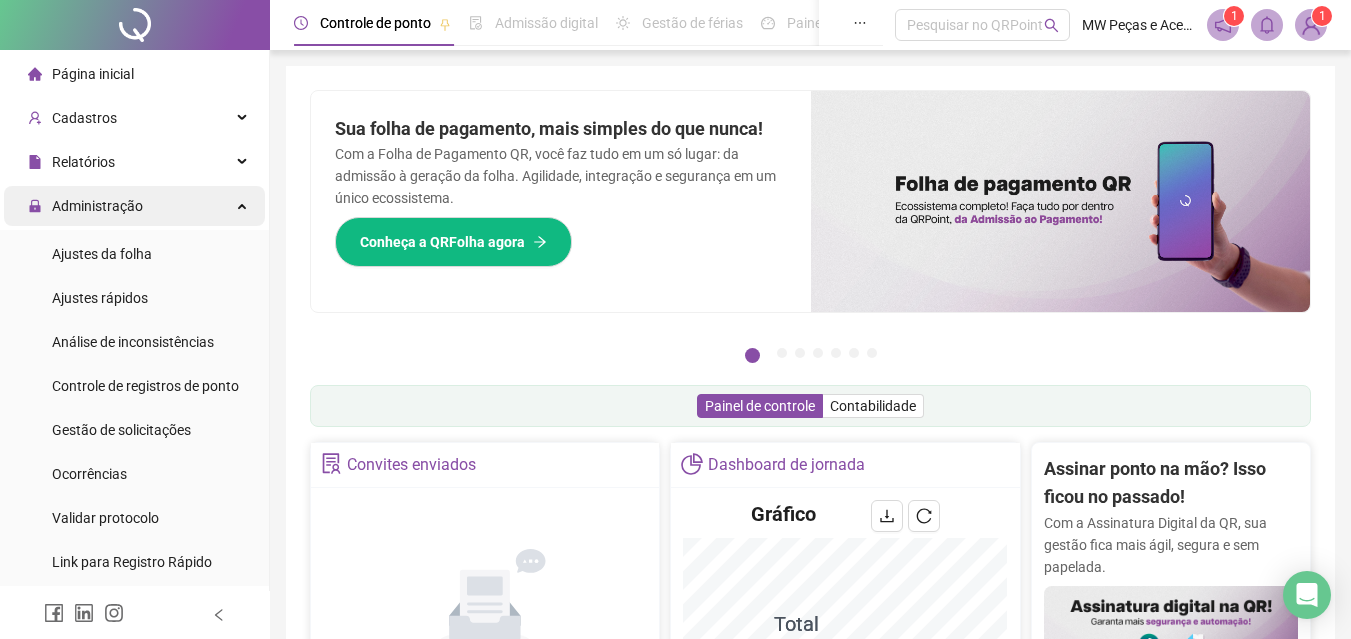 scroll, scrollTop: 0, scrollLeft: 0, axis: both 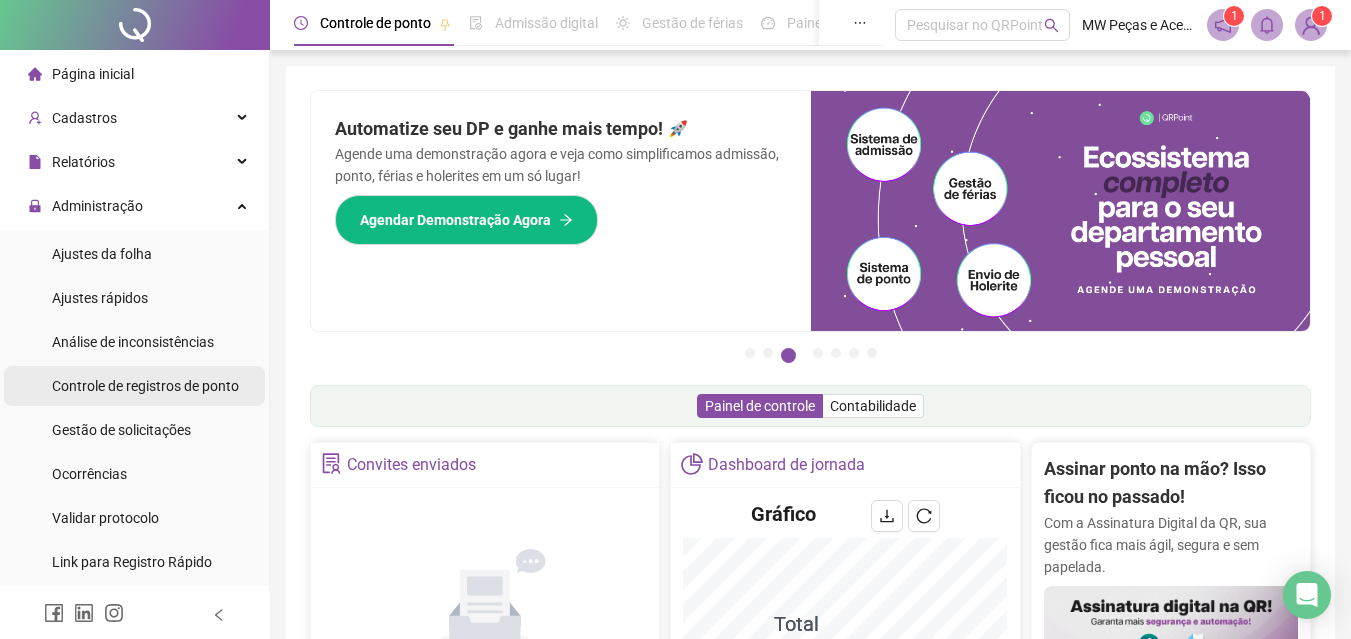 click on "Controle de registros de ponto" at bounding box center (145, 386) 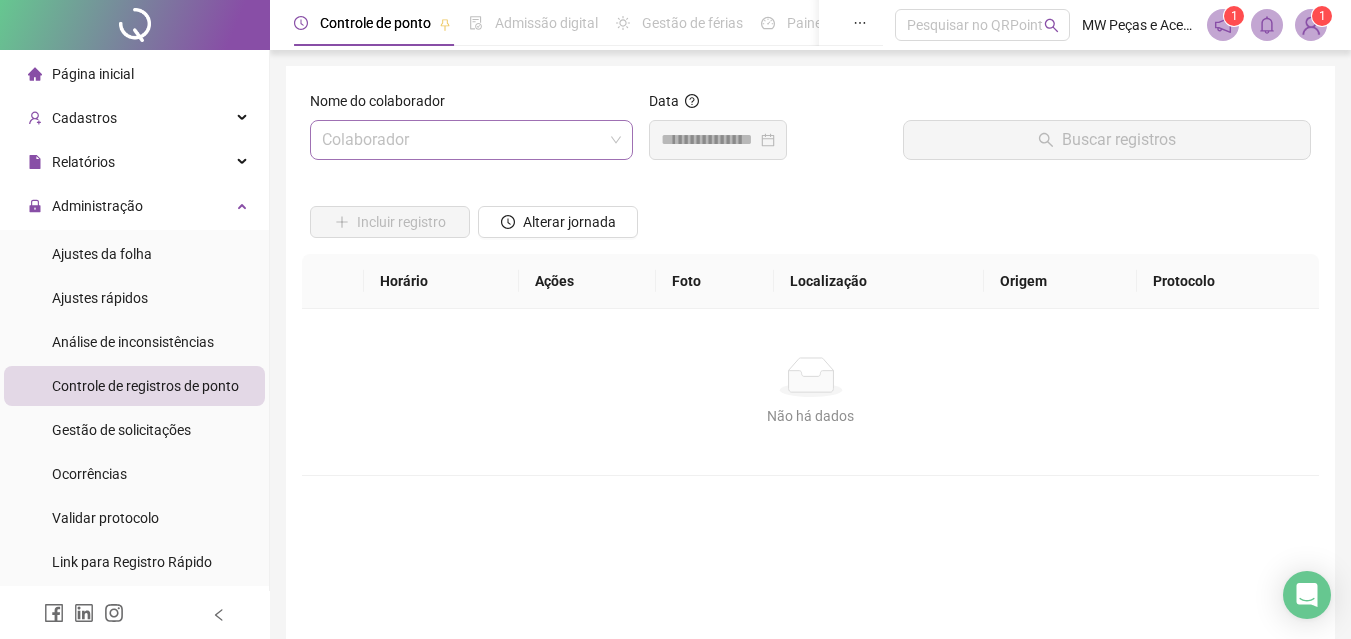 click at bounding box center (462, 140) 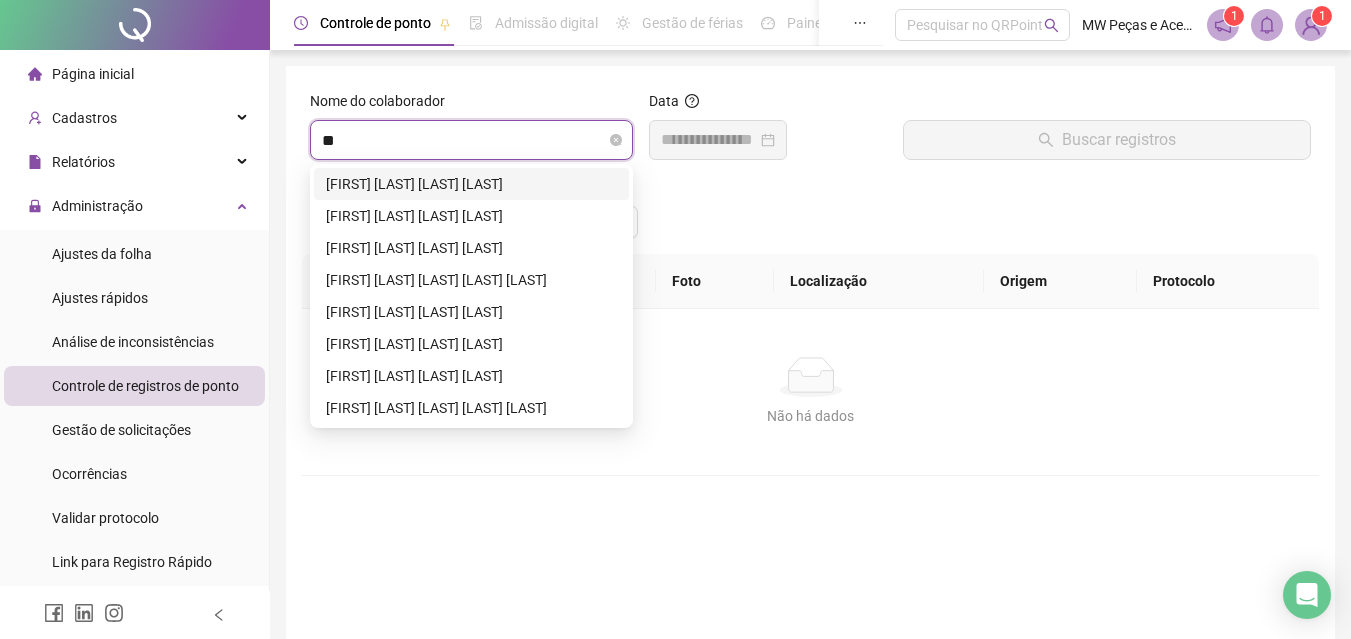type on "***" 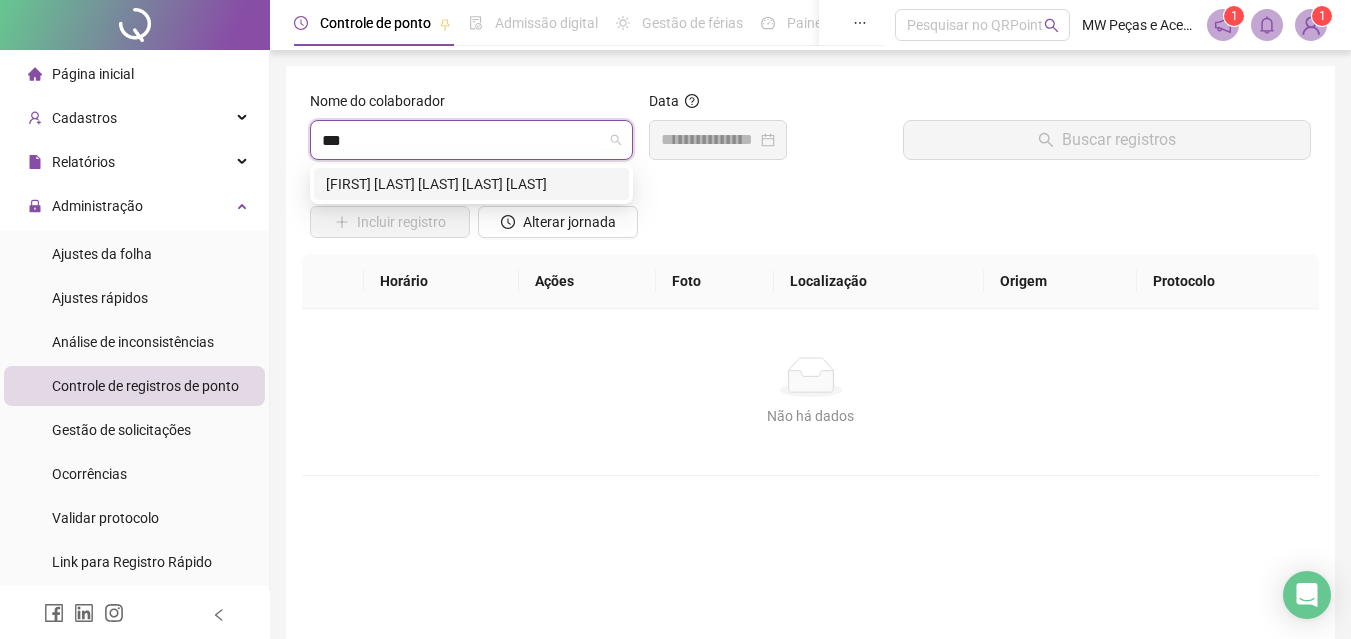 click on "[FIRST] [LAST] [LAST] [LAST] [LAST]" at bounding box center (471, 184) 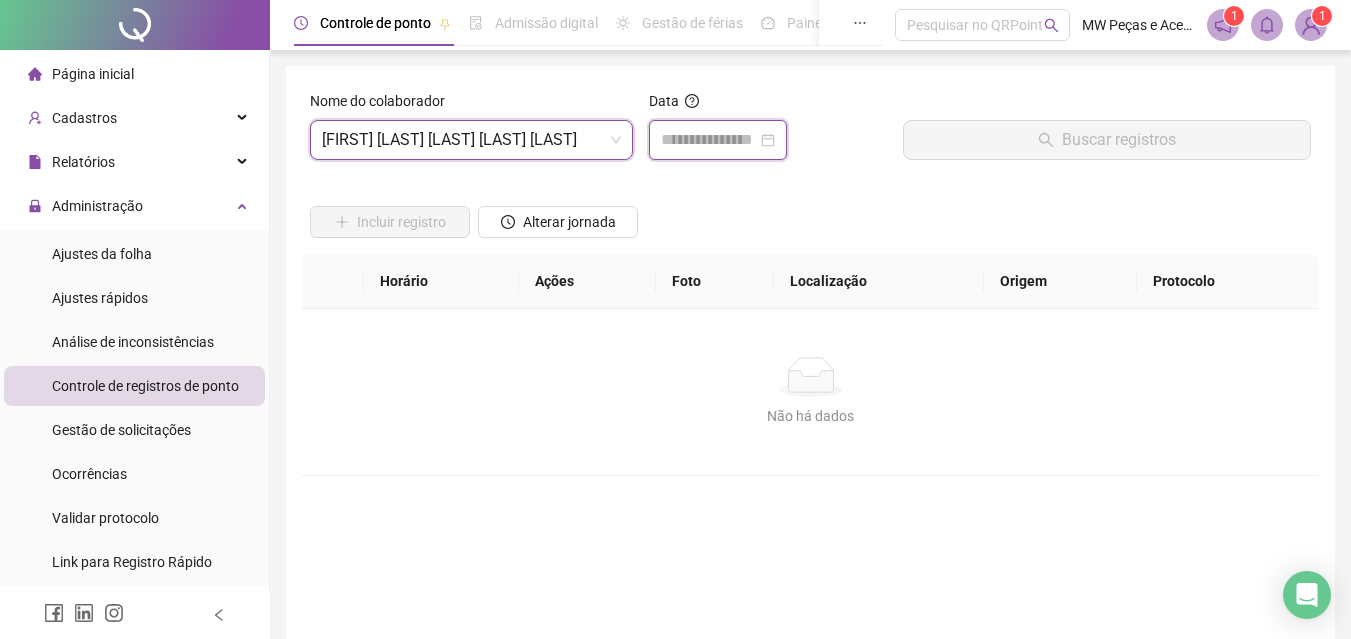 click at bounding box center [709, 140] 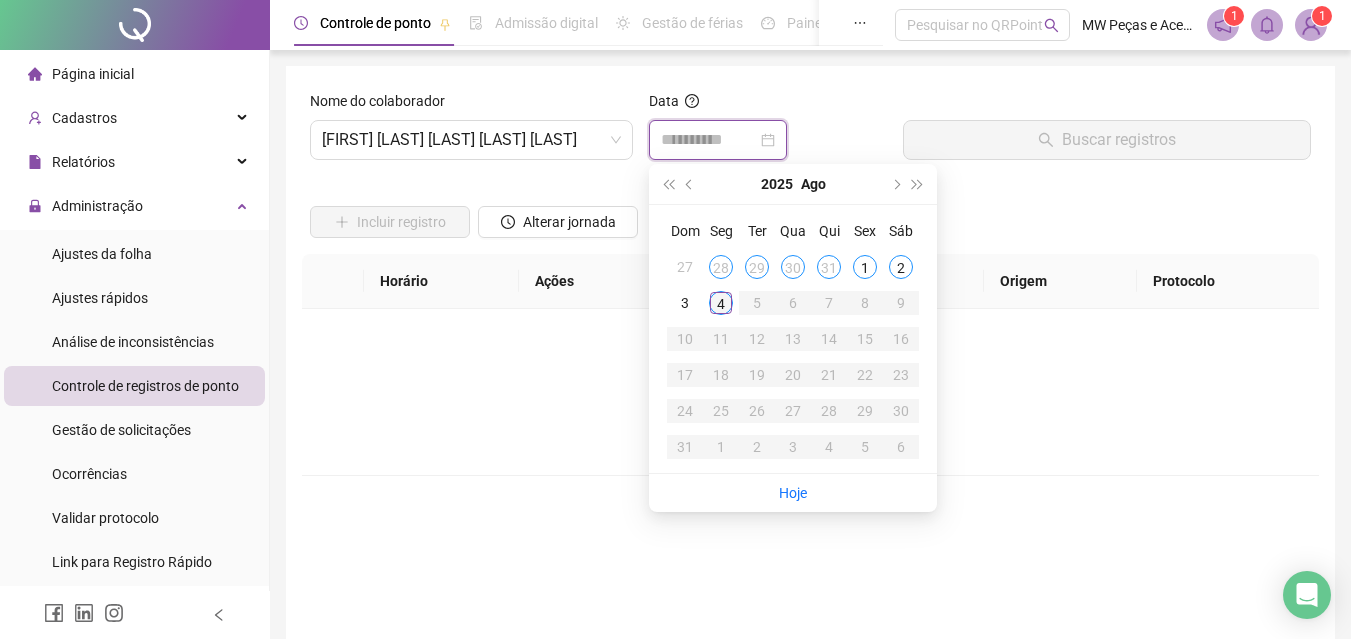 type on "**********" 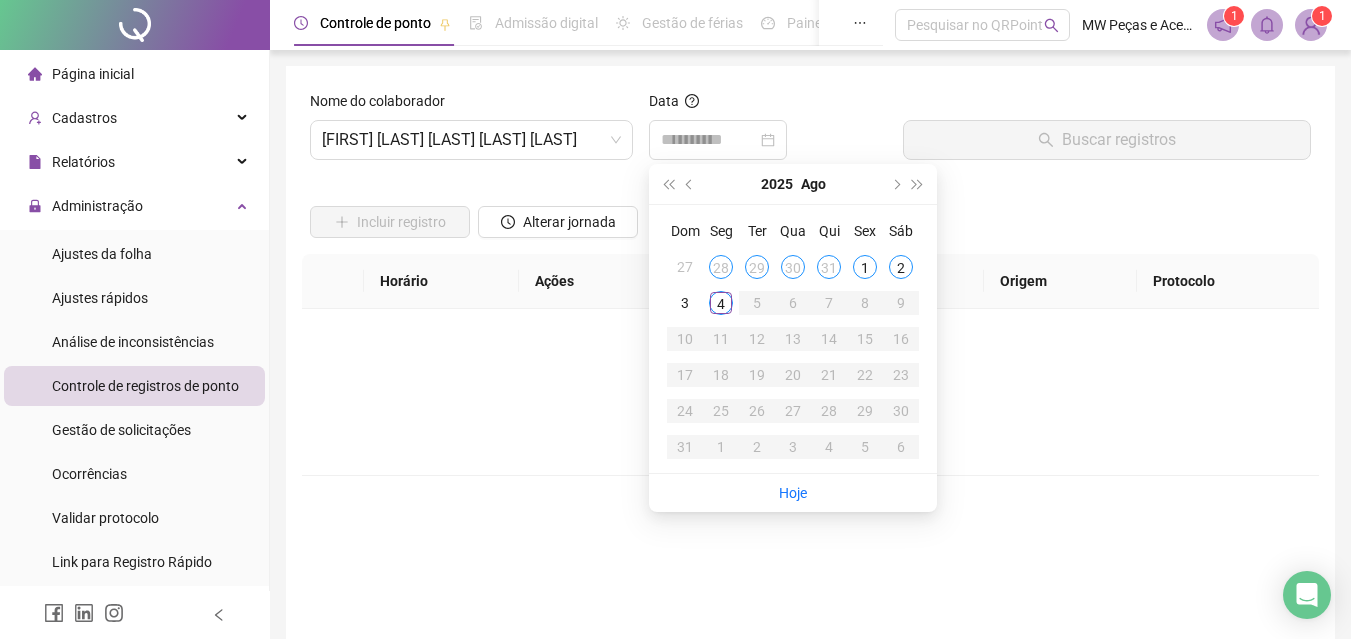 click on "4" at bounding box center (721, 303) 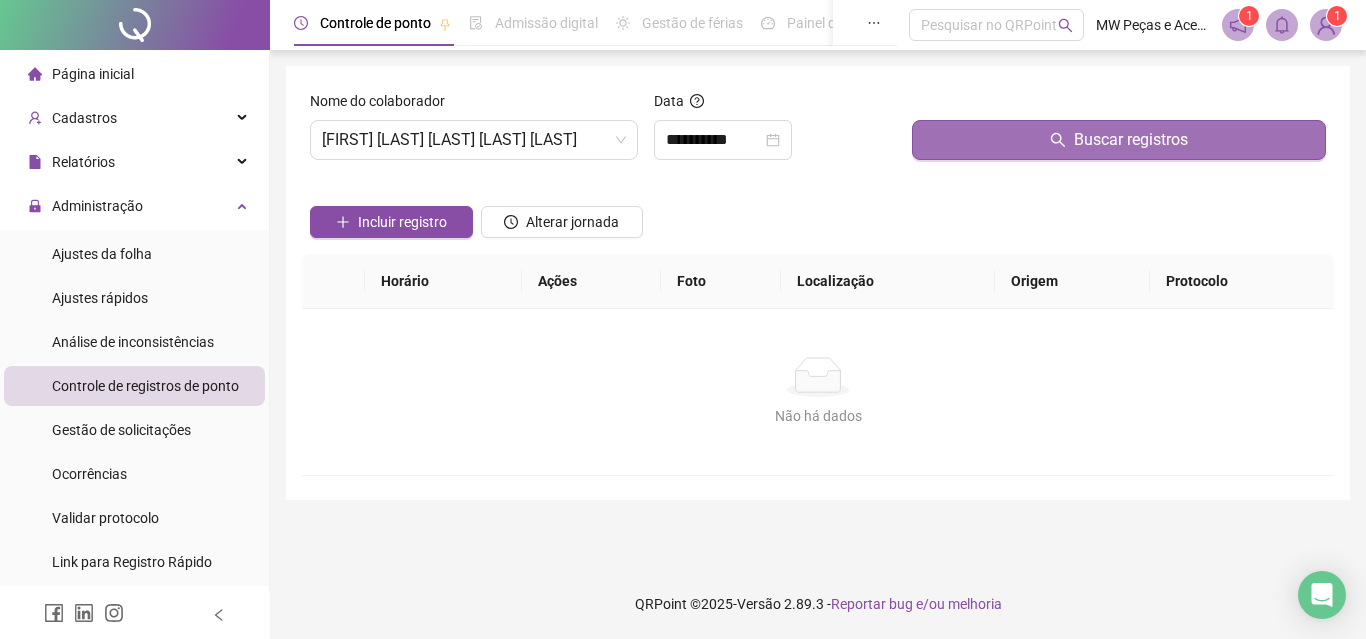click on "Buscar registros" at bounding box center [1119, 140] 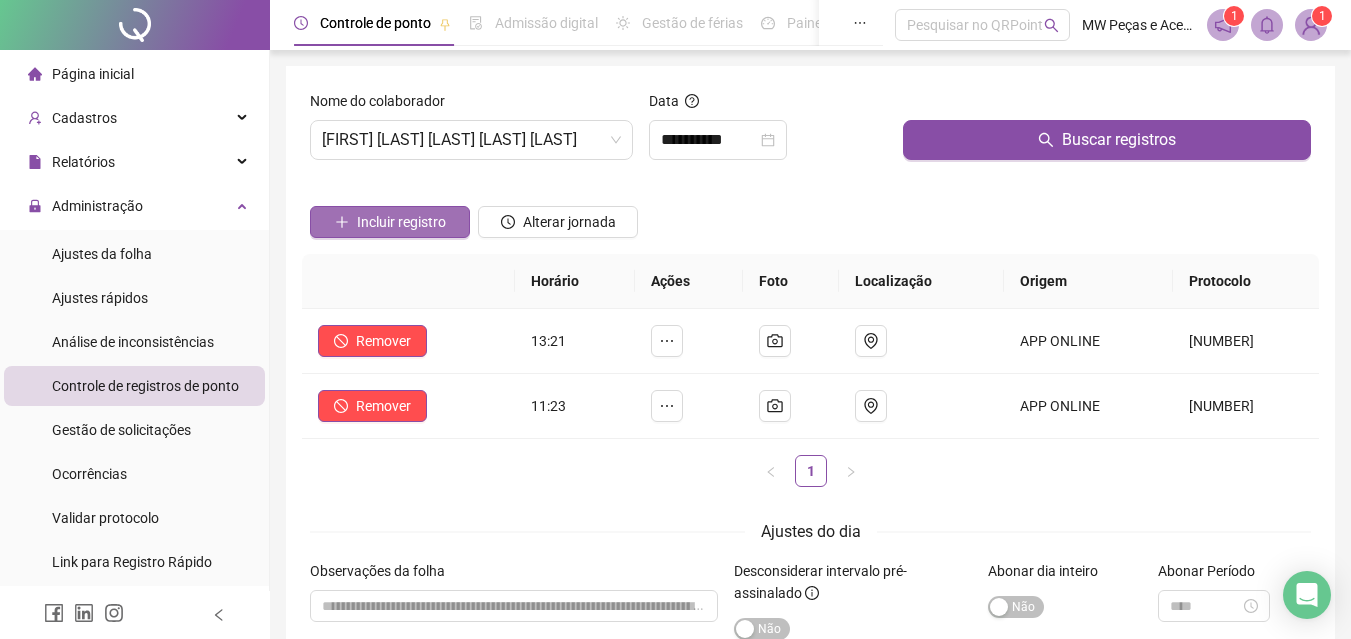 click on "Incluir registro" at bounding box center [401, 222] 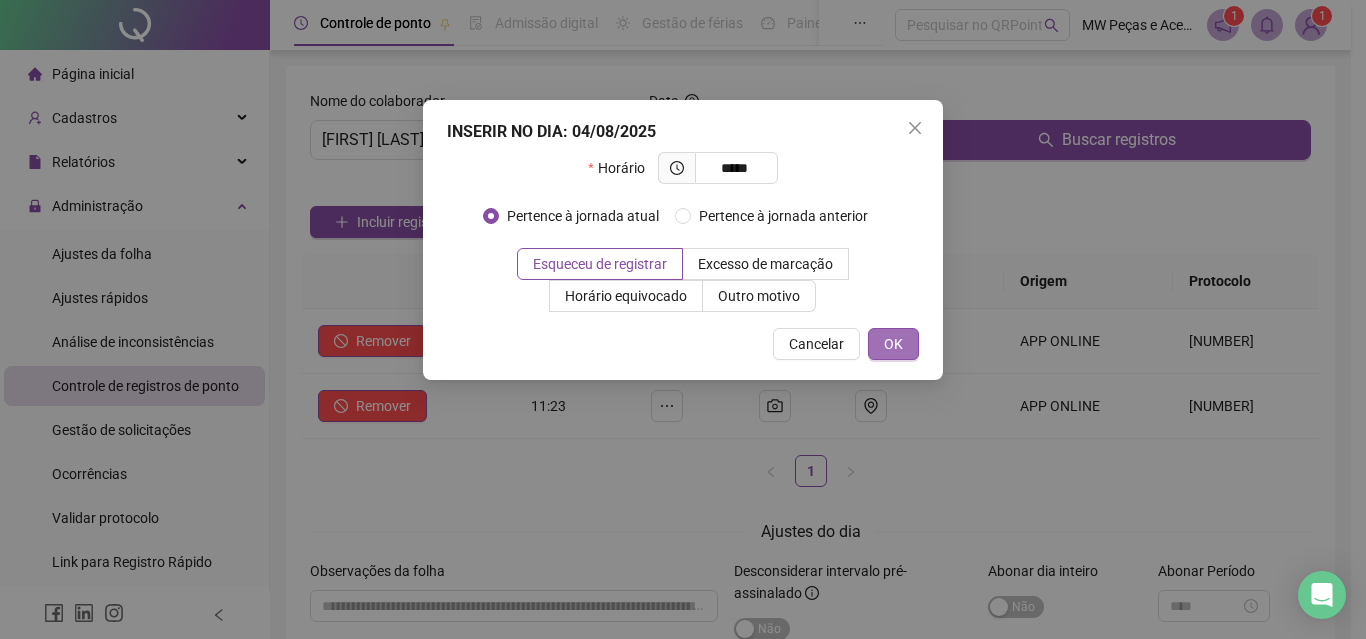 type on "*****" 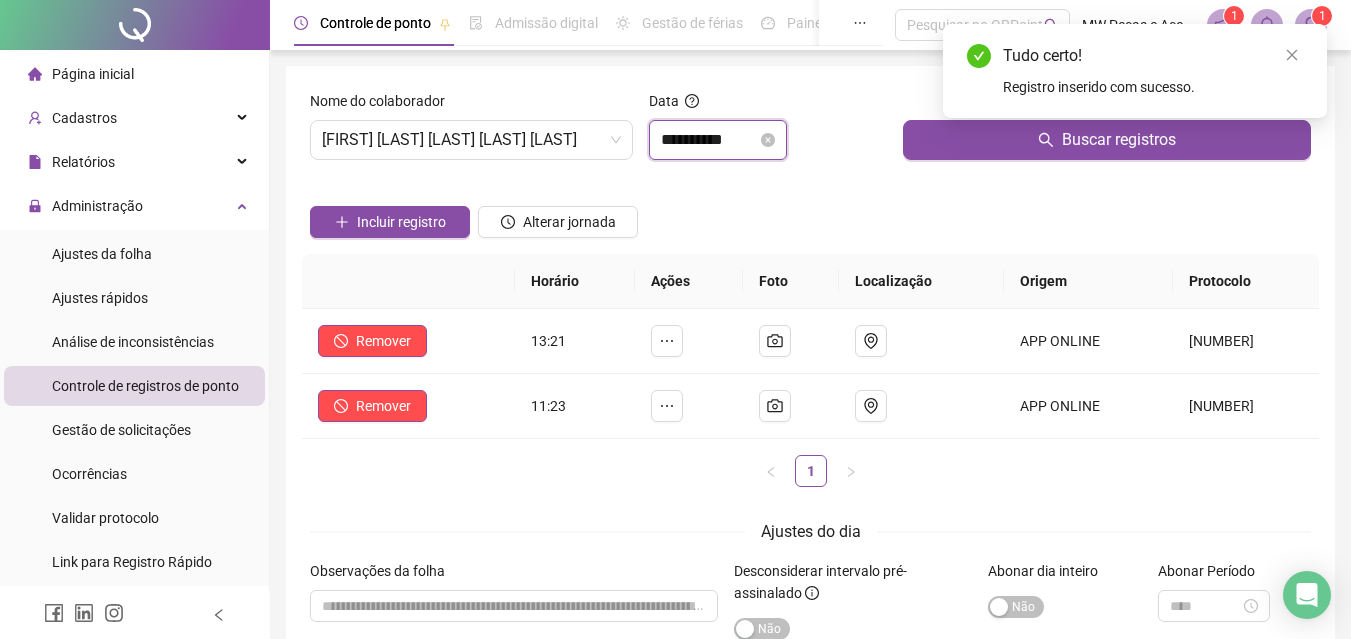 click on "**********" at bounding box center (709, 140) 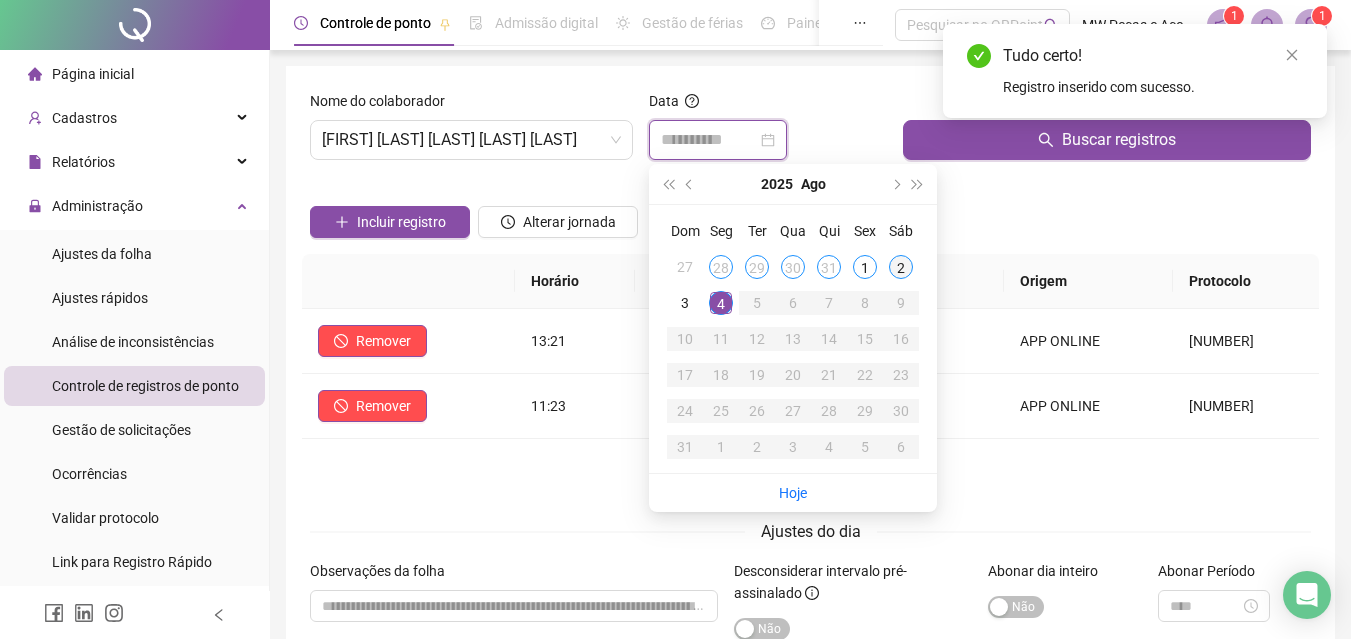 type on "**********" 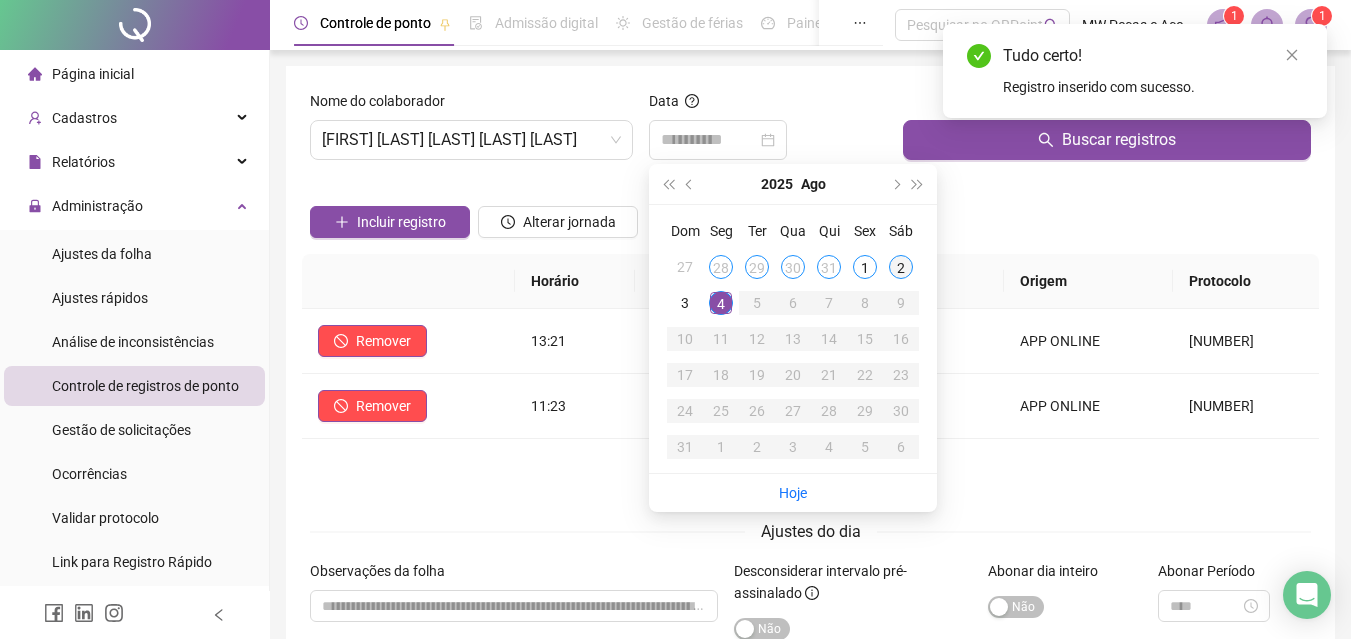 click on "2" at bounding box center [901, 267] 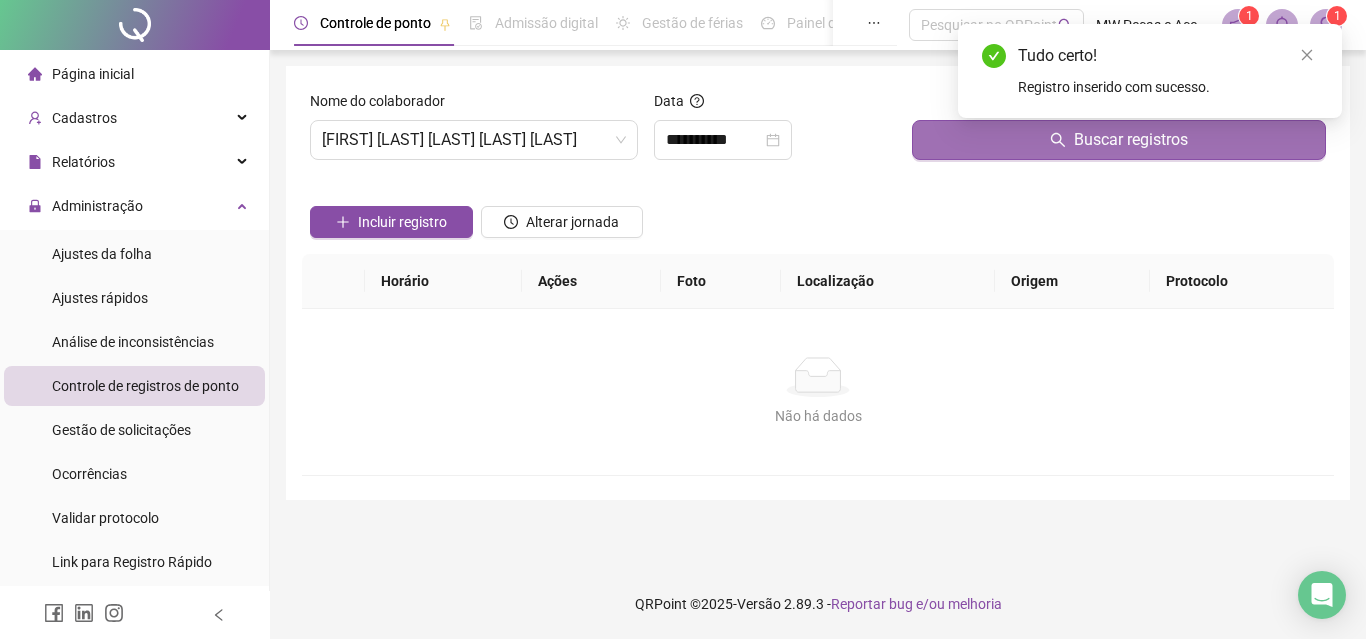 click on "Buscar registros" at bounding box center (1119, 140) 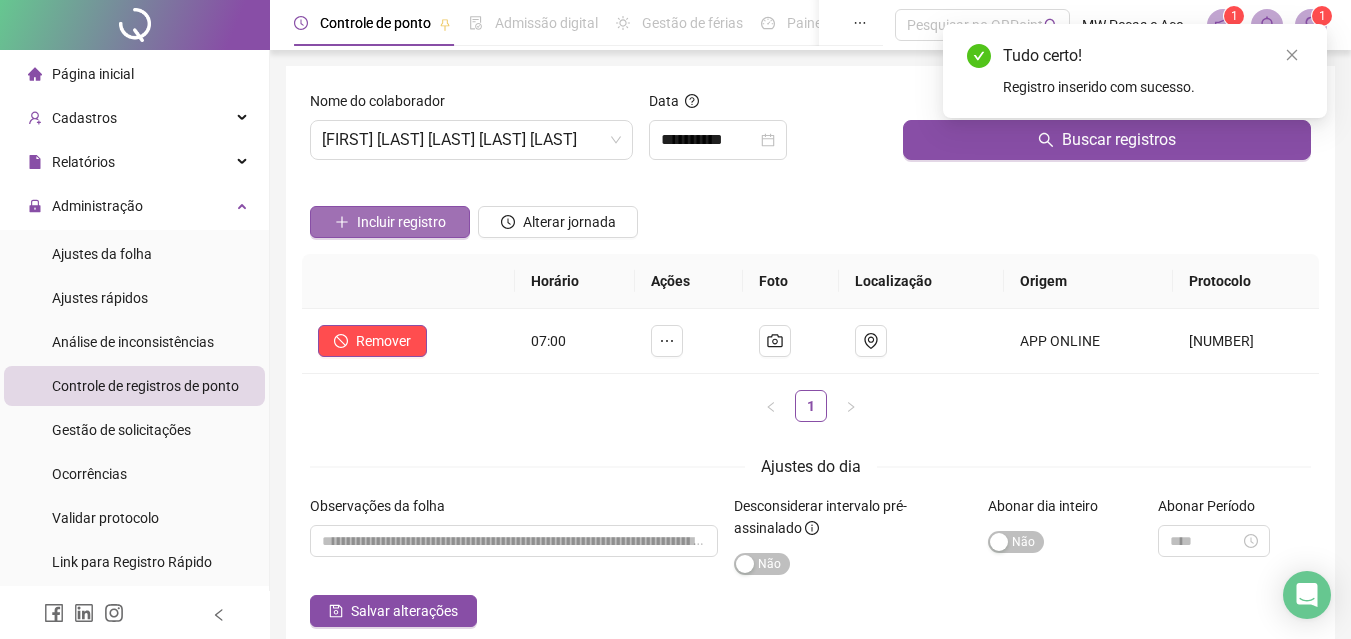 click on "Incluir registro" at bounding box center (401, 222) 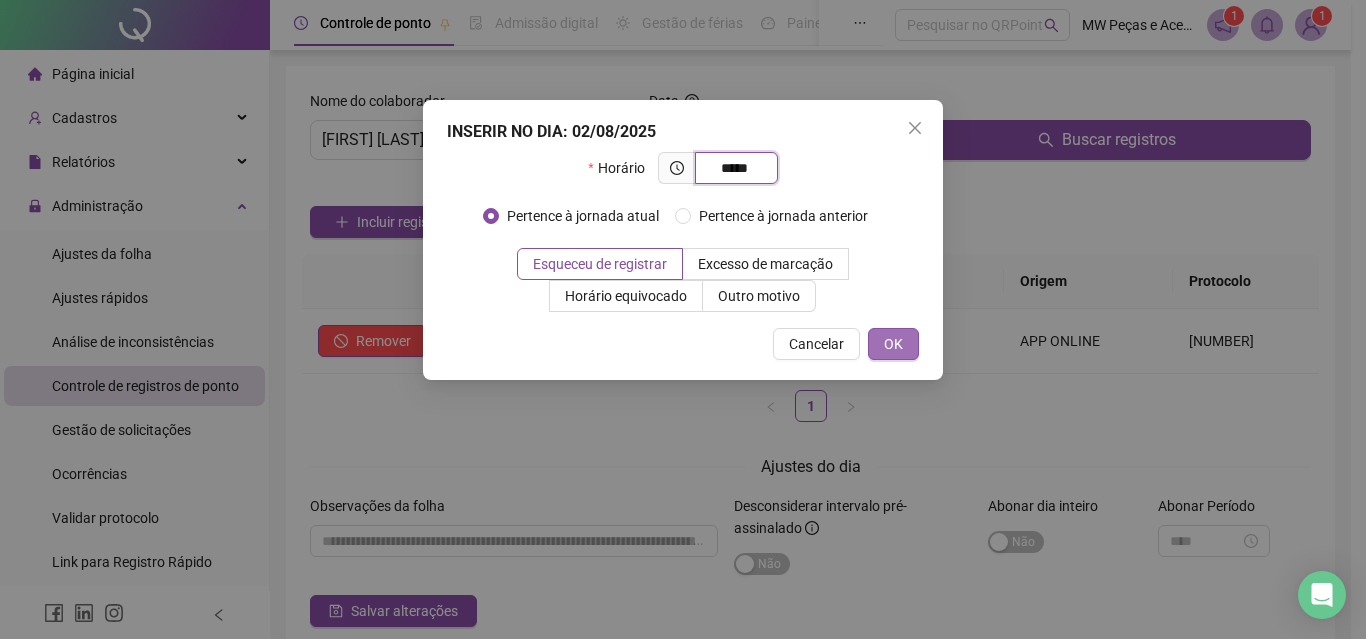 type on "*****" 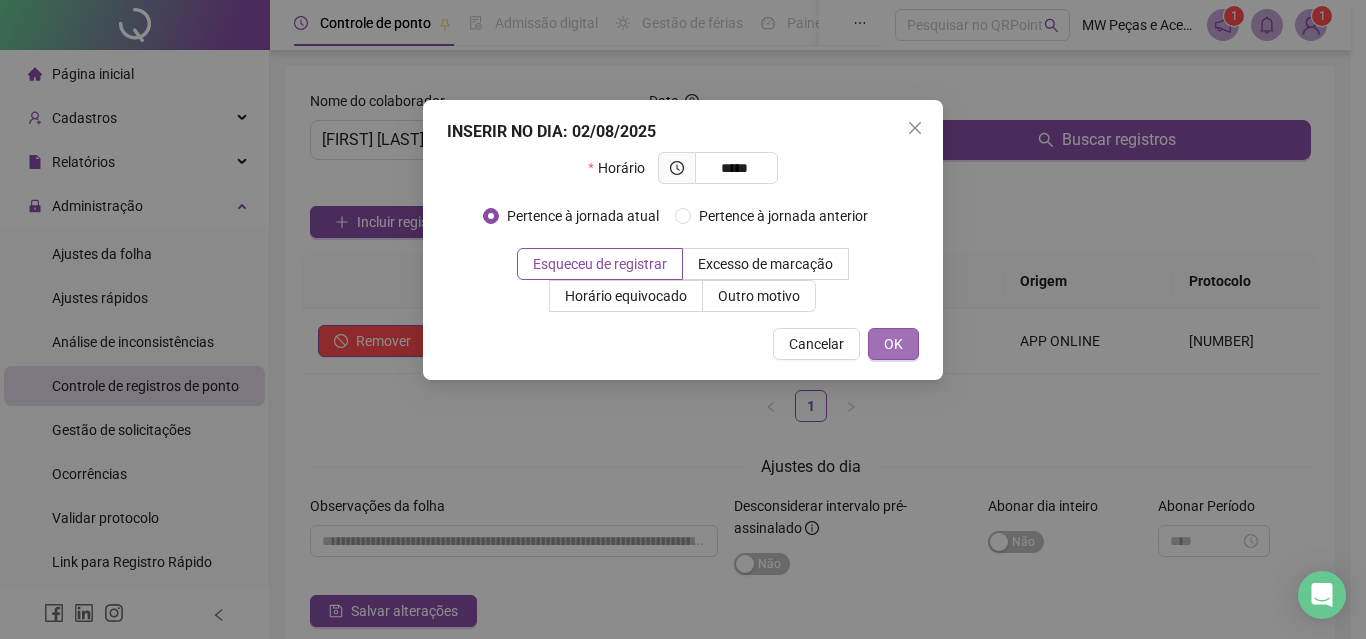 click on "OK" at bounding box center [893, 344] 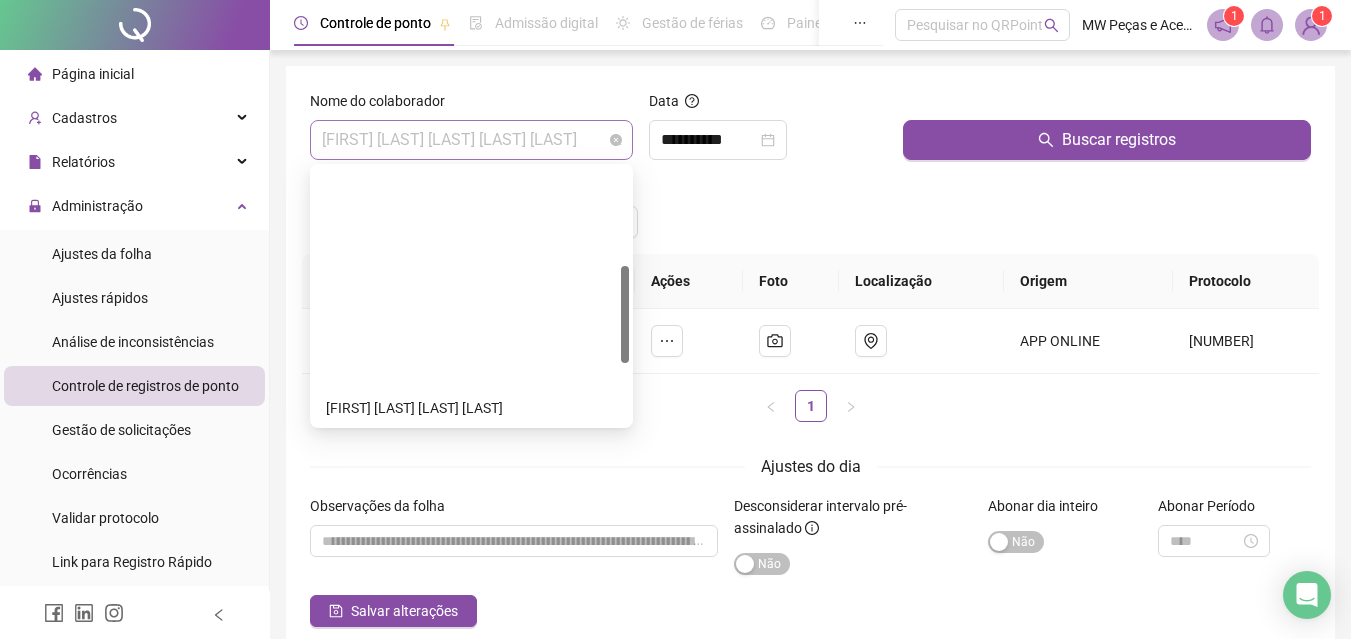 click on "[FIRST] [LAST] [LAST] [LAST] [LAST]" at bounding box center (471, 140) 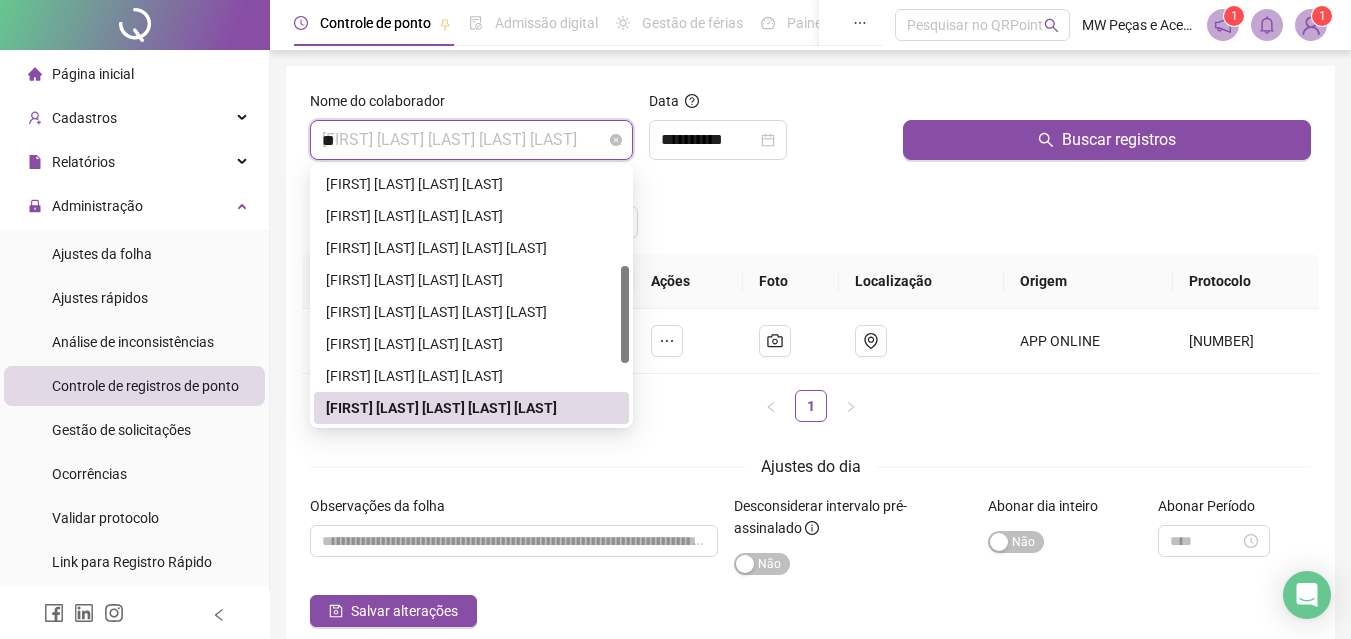 scroll, scrollTop: 0, scrollLeft: 0, axis: both 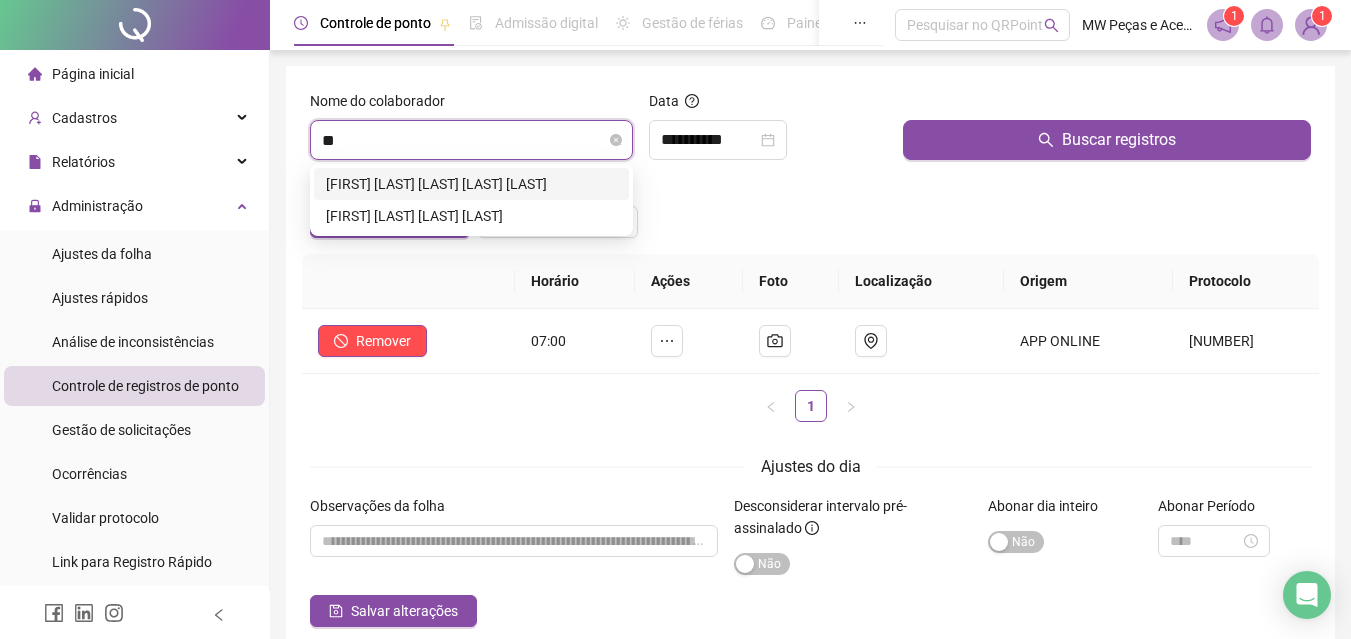 type on "***" 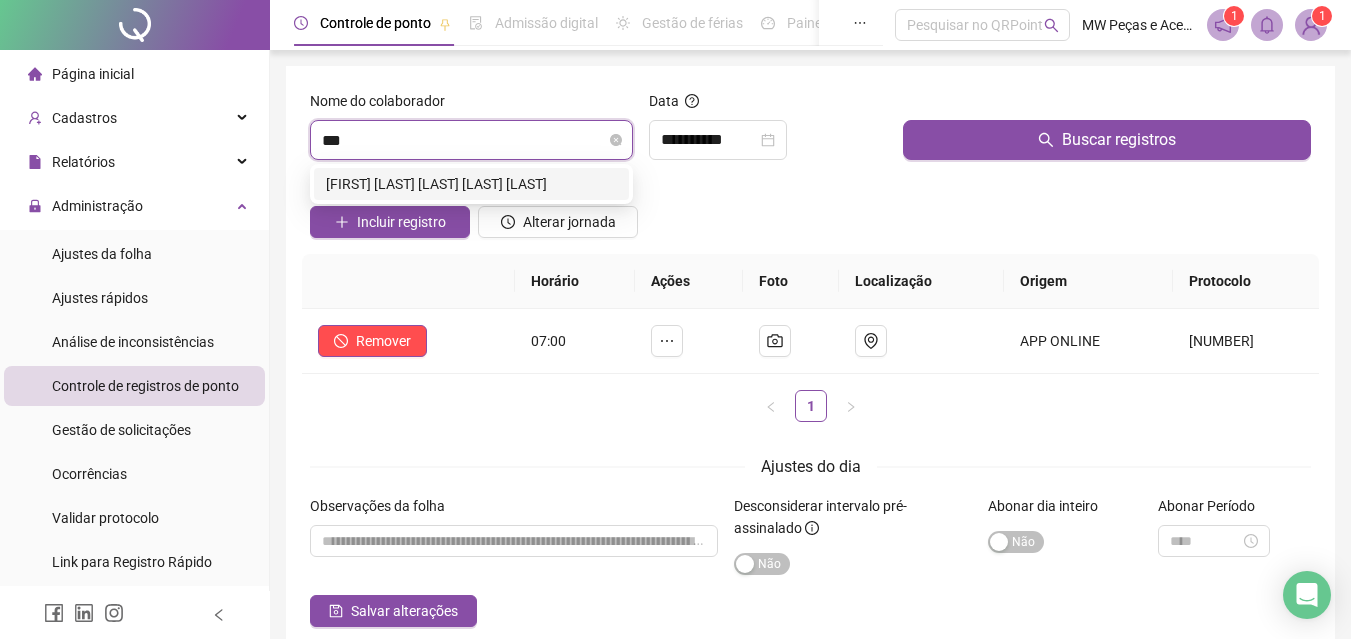 type 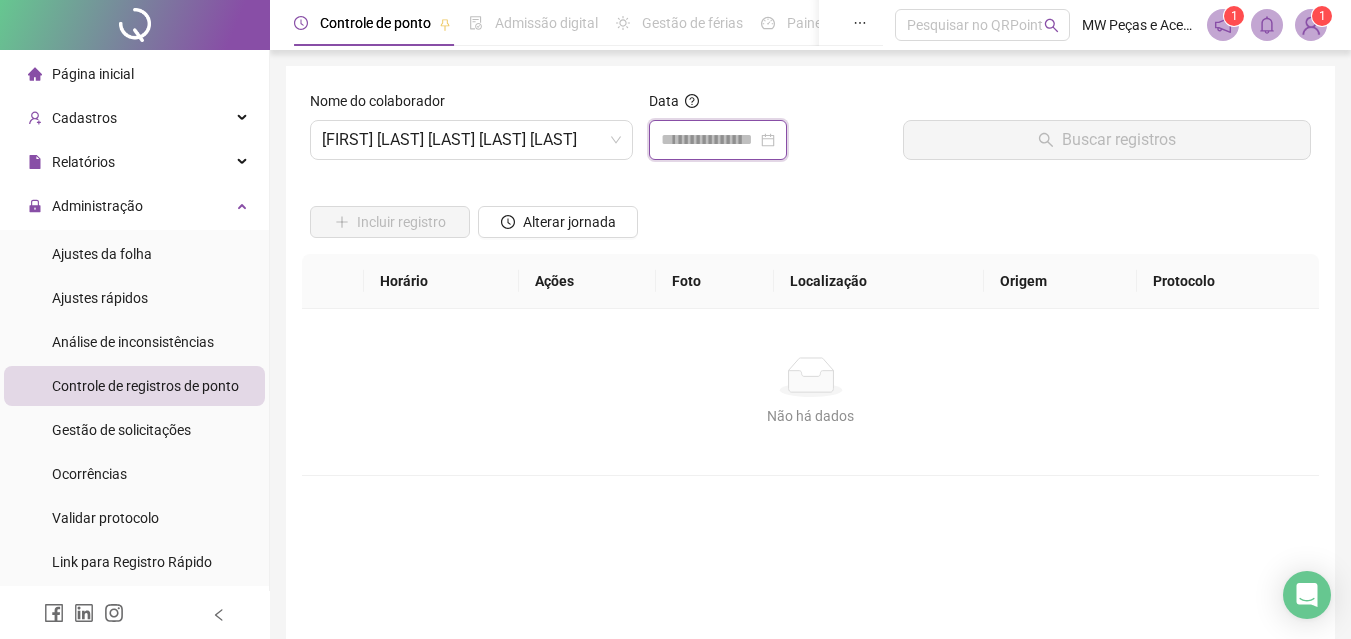 click at bounding box center [709, 140] 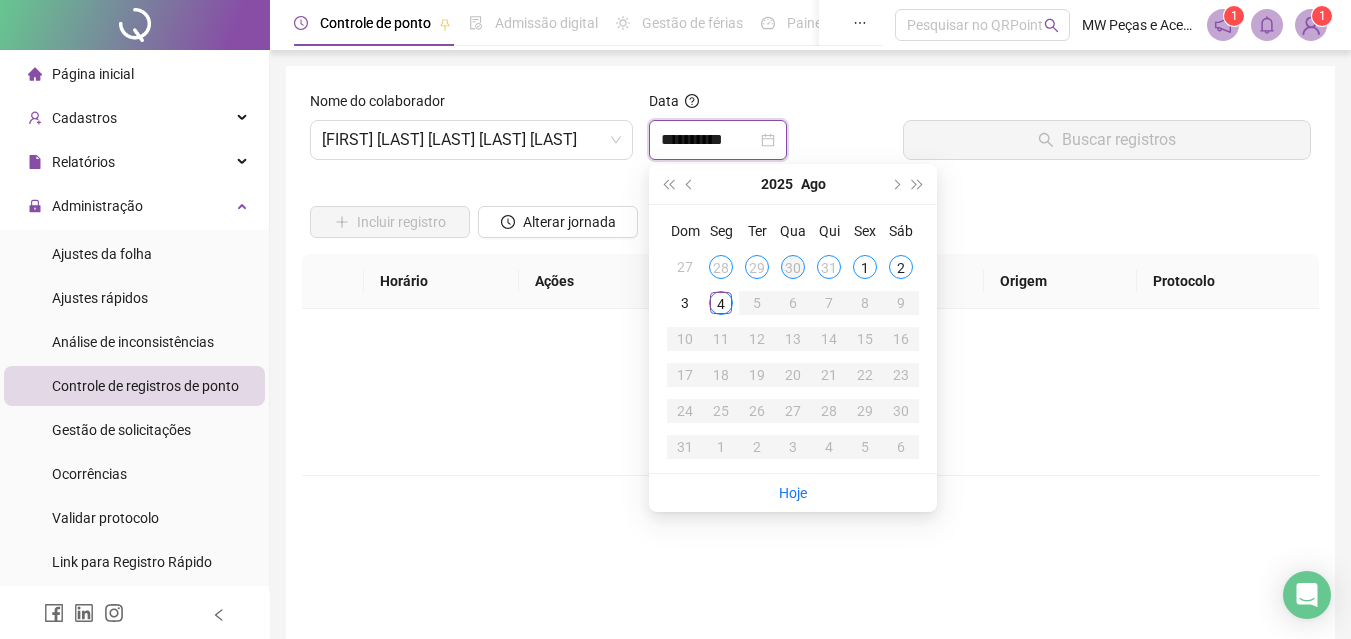 type on "**********" 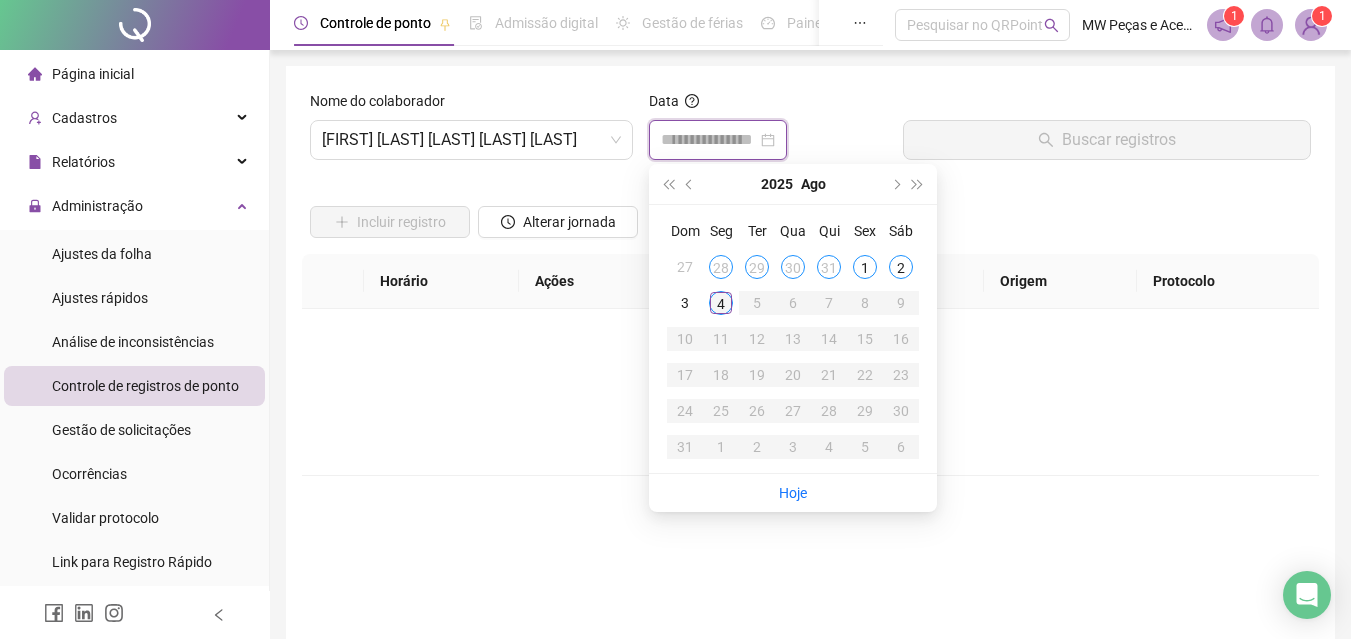 type on "**********" 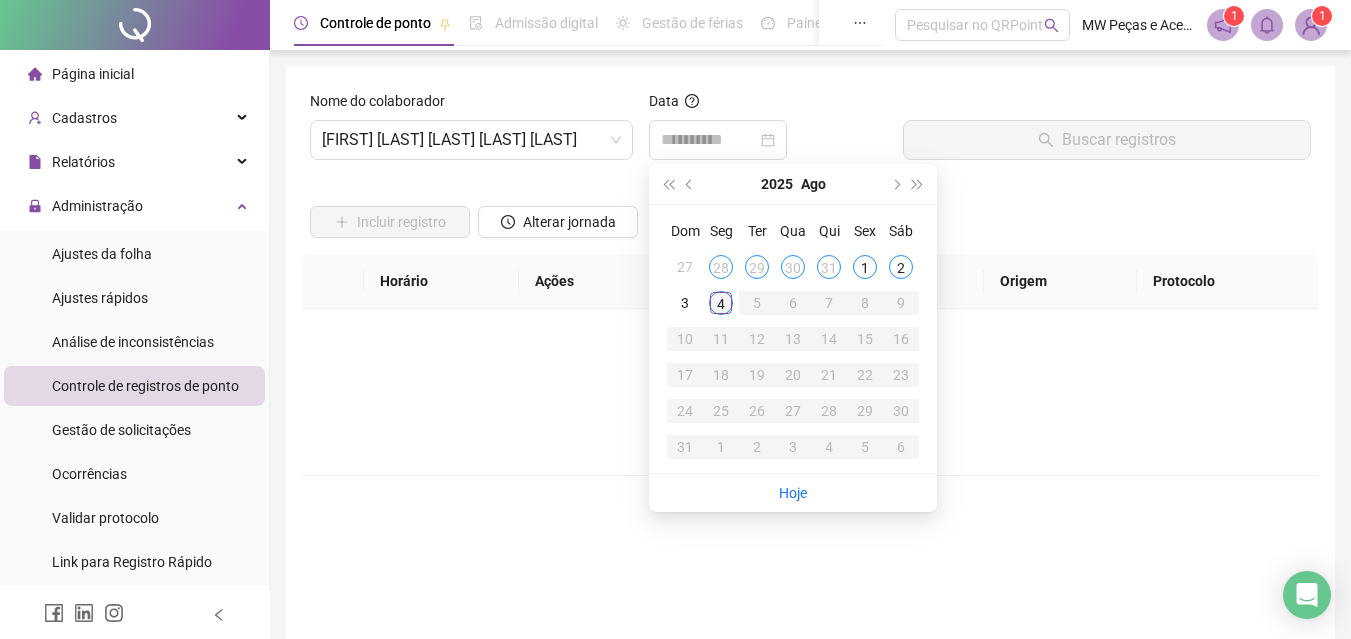click on "4" at bounding box center [721, 303] 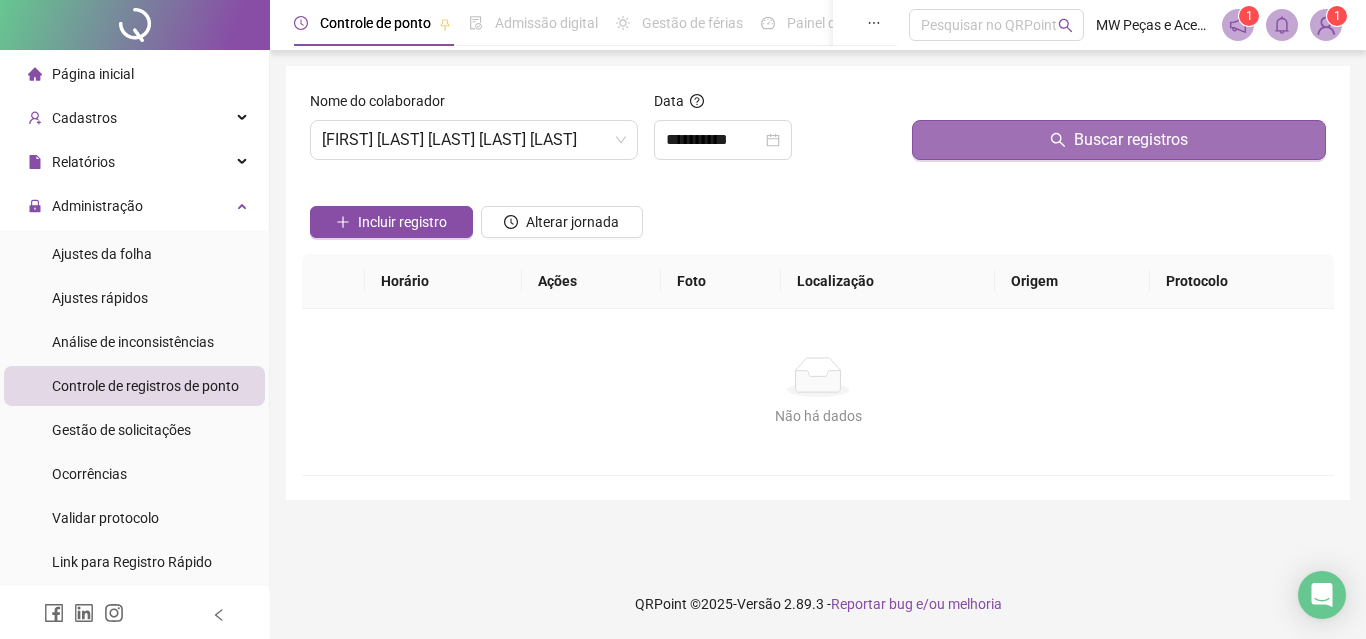 click on "Buscar registros" at bounding box center (1119, 140) 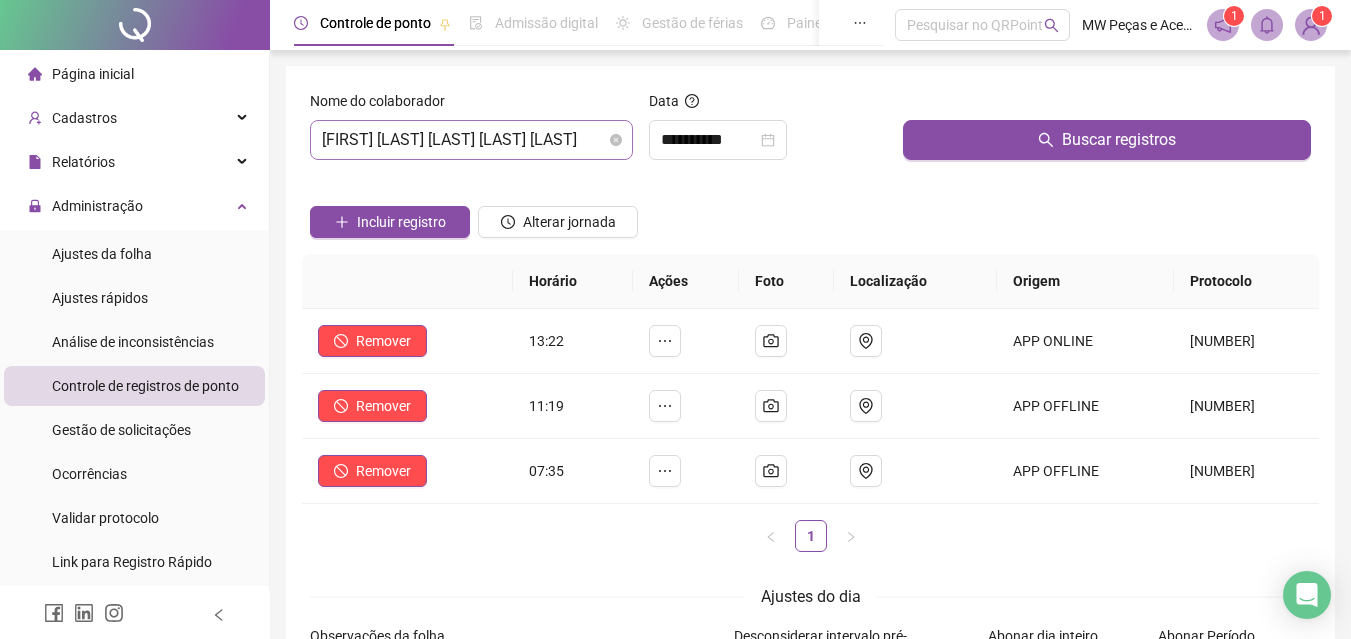 click on "[FIRST] [LAST] [LAST] [LAST] [LAST]" at bounding box center (471, 140) 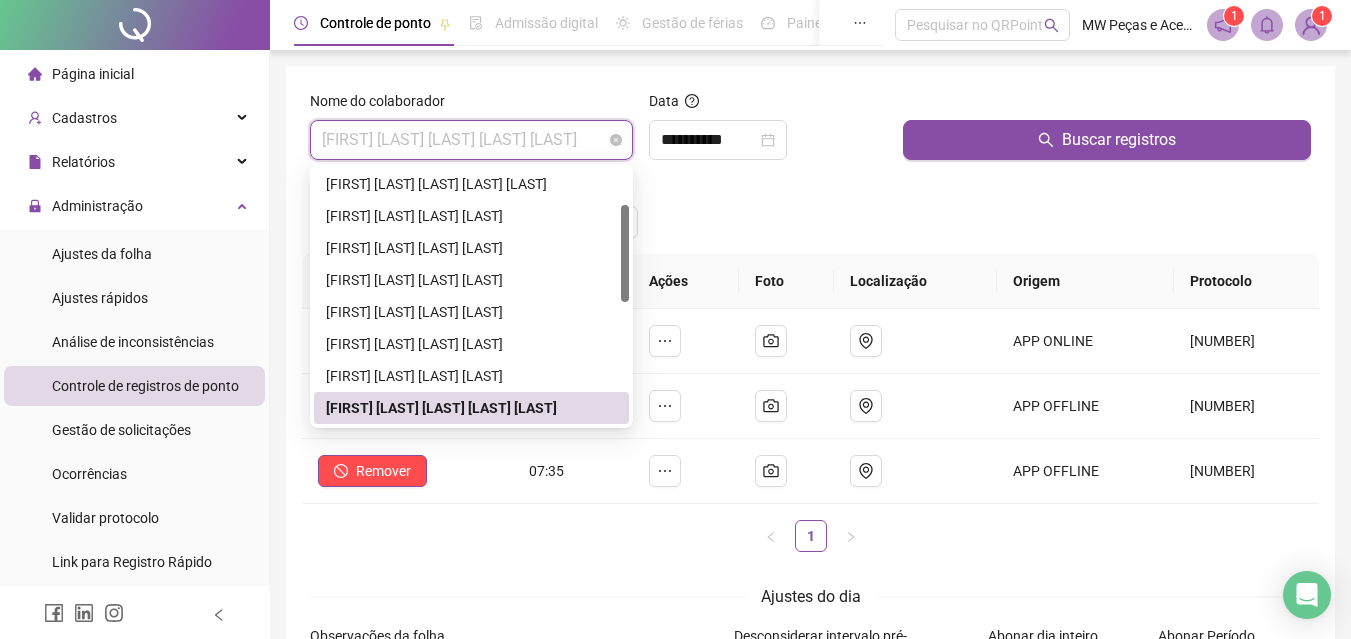 type on "*" 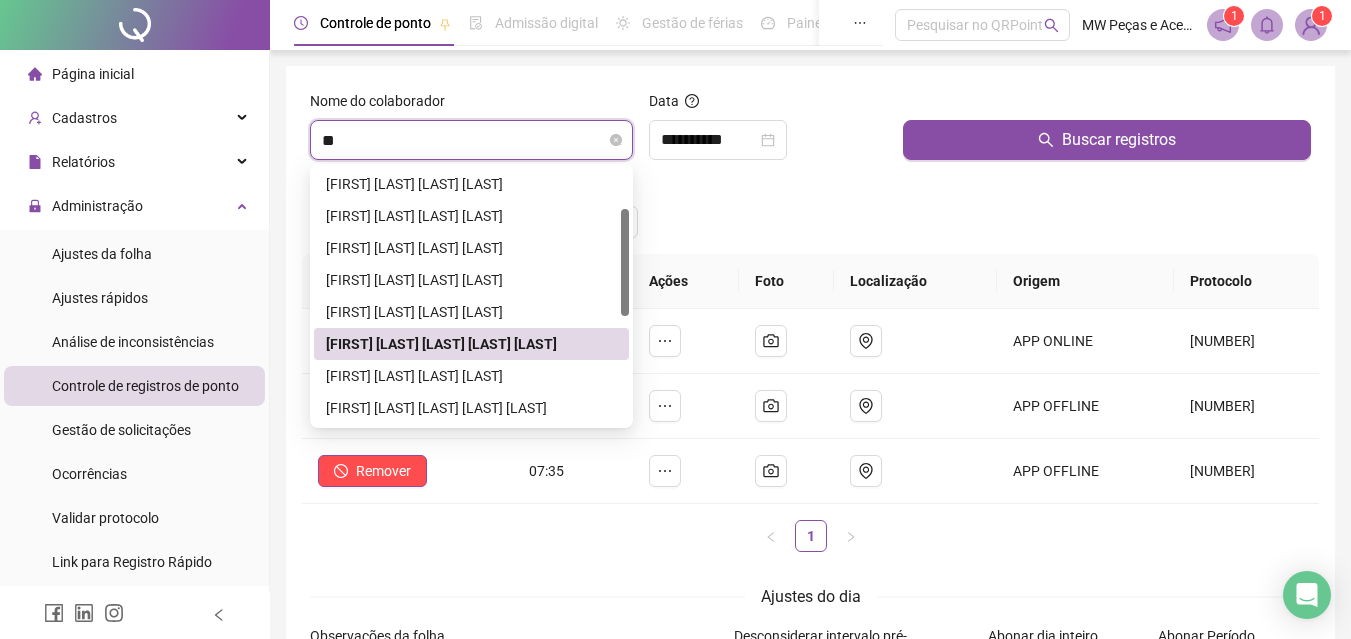 scroll, scrollTop: 0, scrollLeft: 0, axis: both 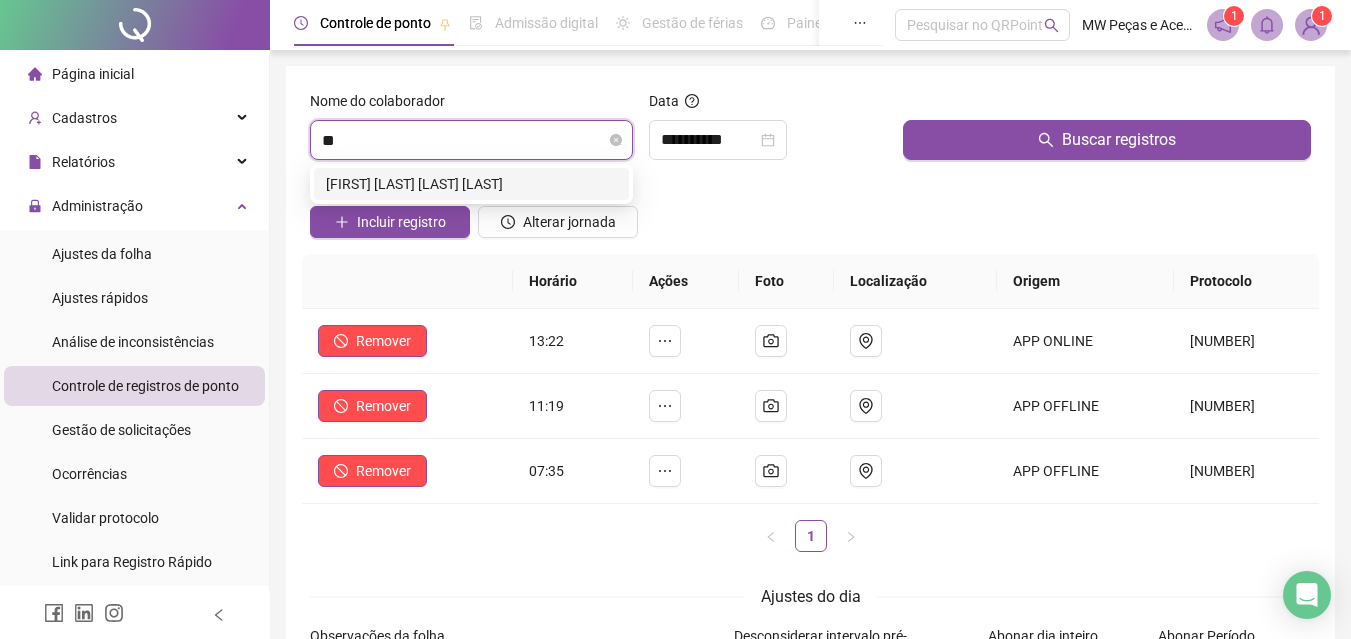 type on "***" 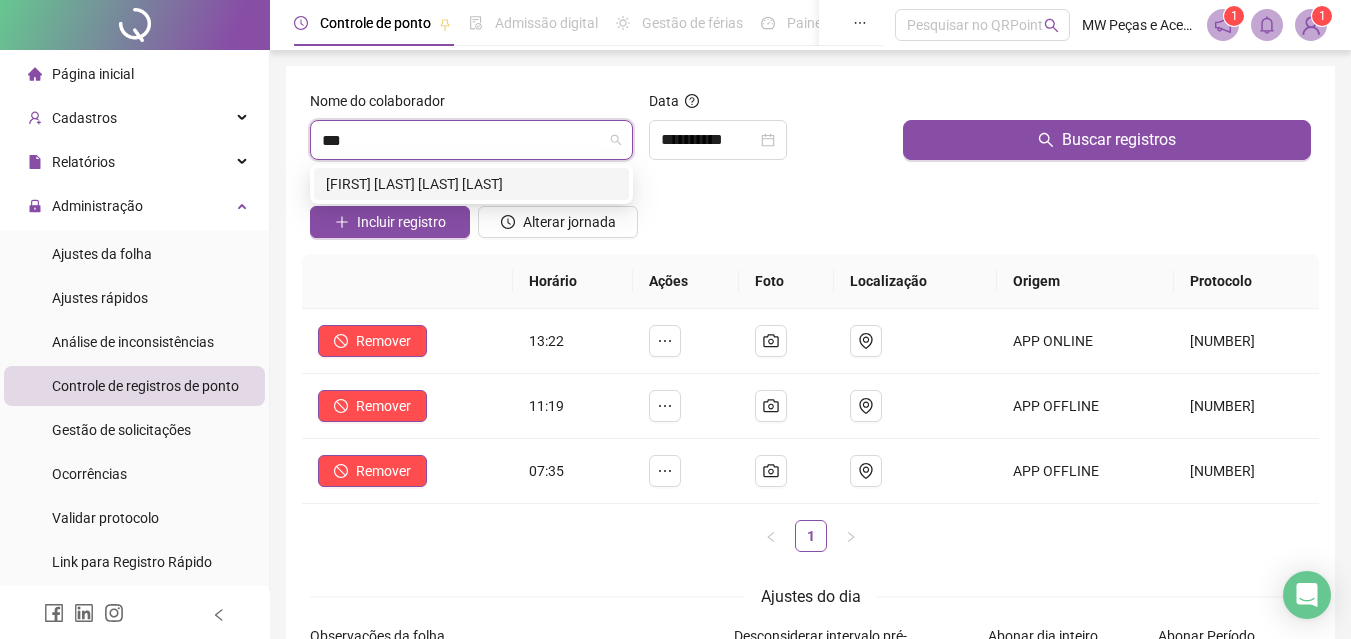 click on "[FIRST] [LAST] [LAST] [LAST]" at bounding box center (471, 184) 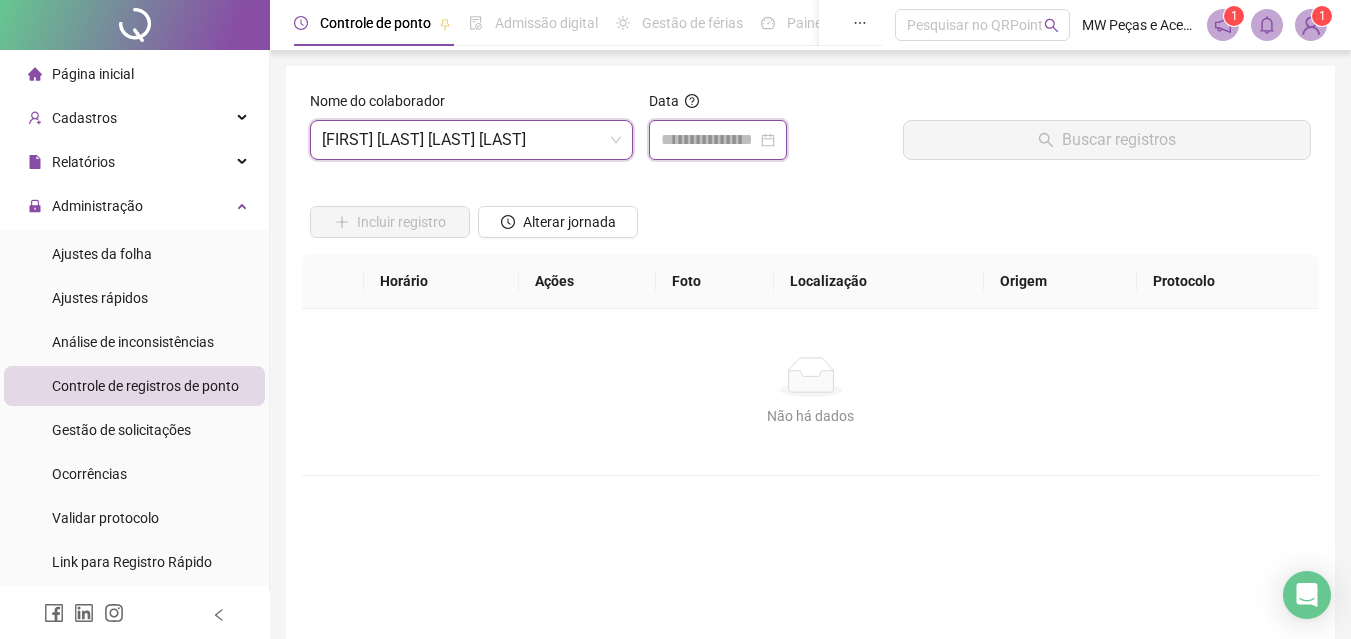 drag, startPoint x: 738, startPoint y: 137, endPoint x: 737, endPoint y: 167, distance: 30.016663 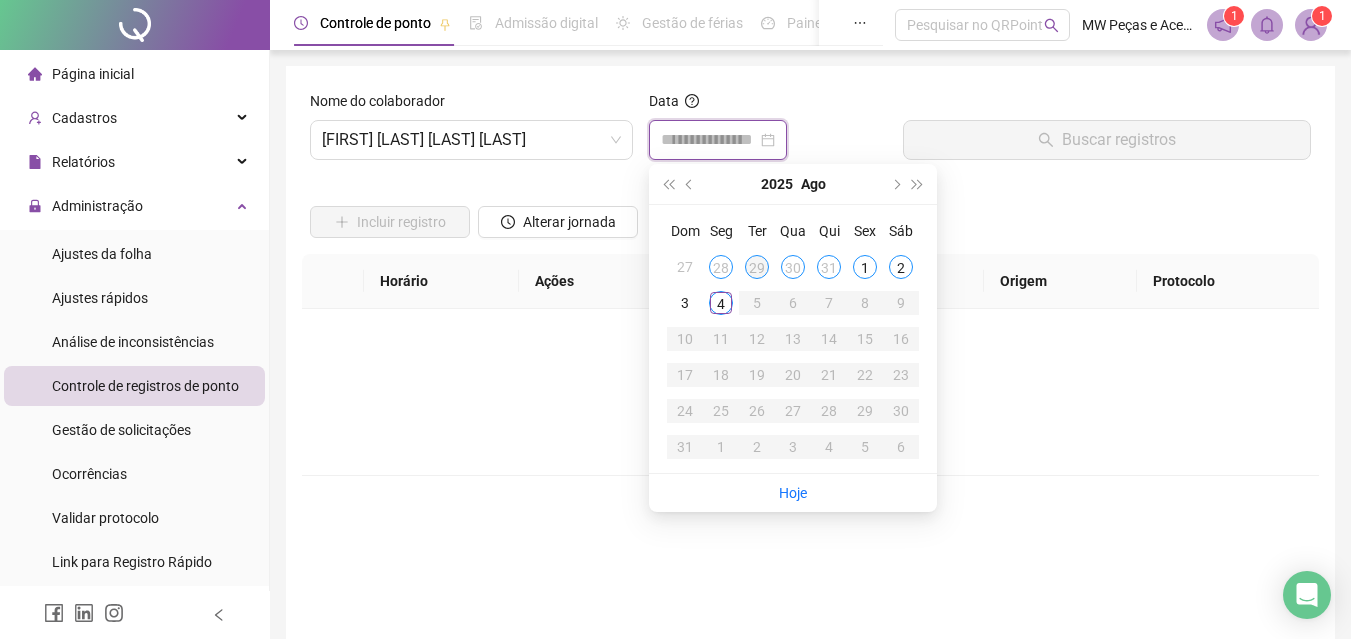 type on "**********" 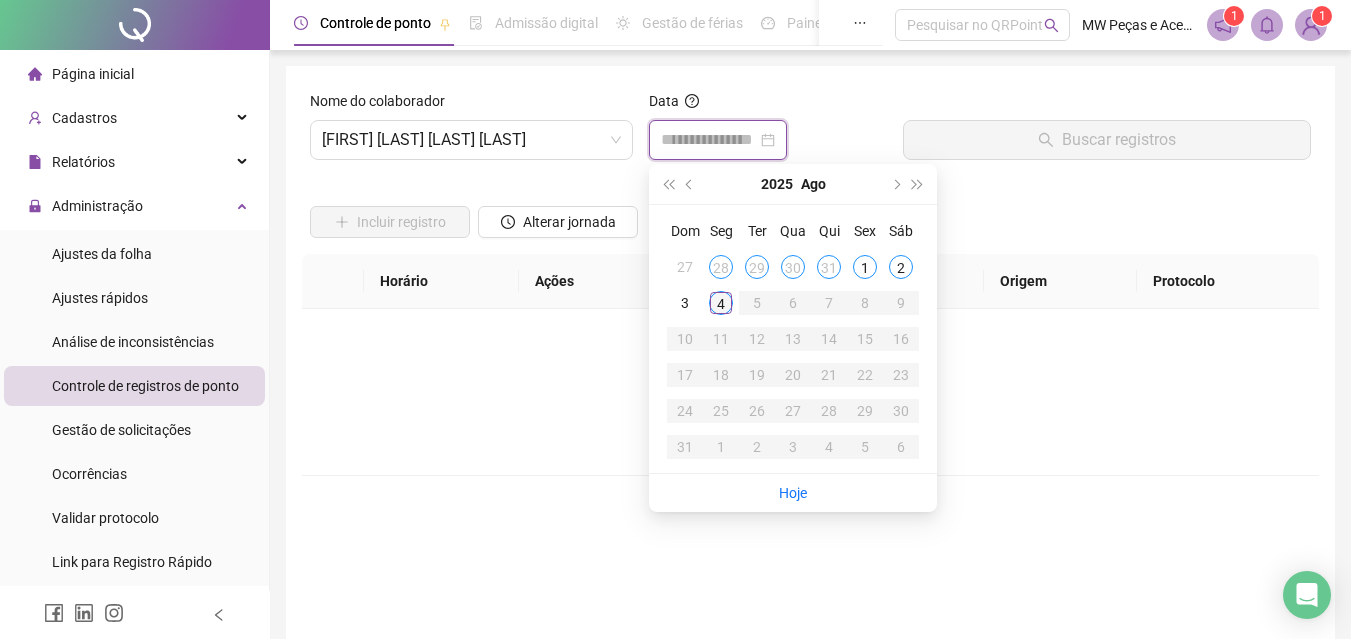 type on "**********" 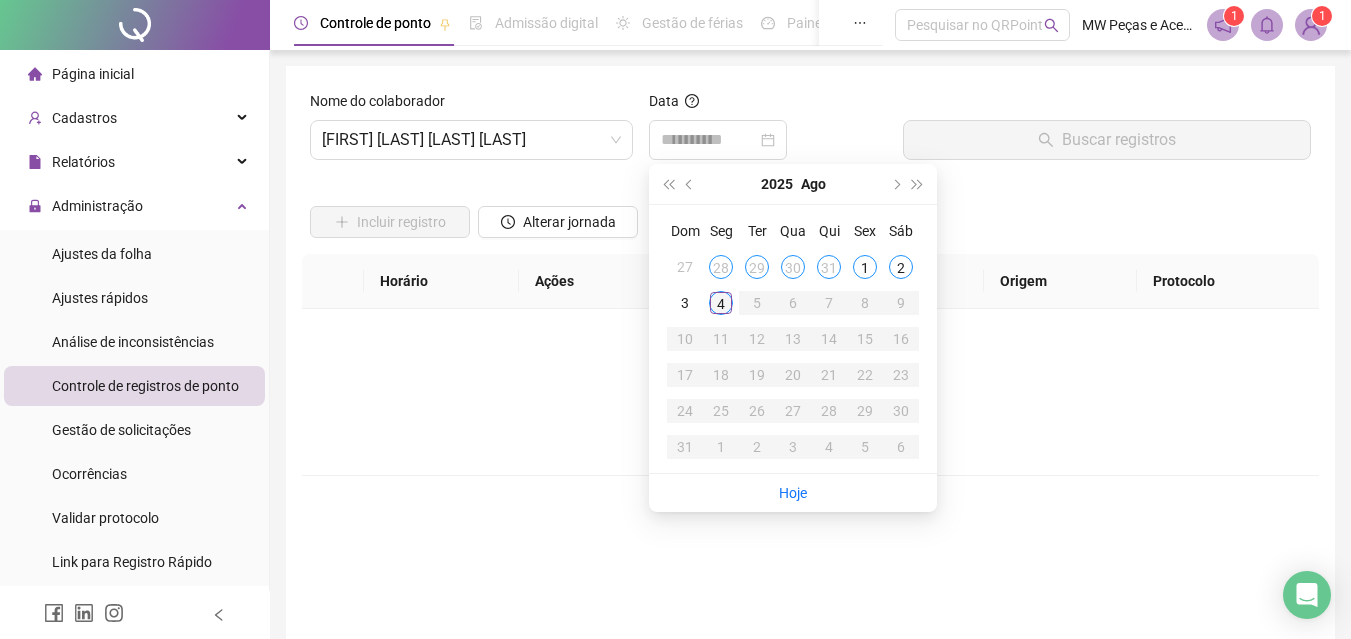click on "4" at bounding box center [721, 303] 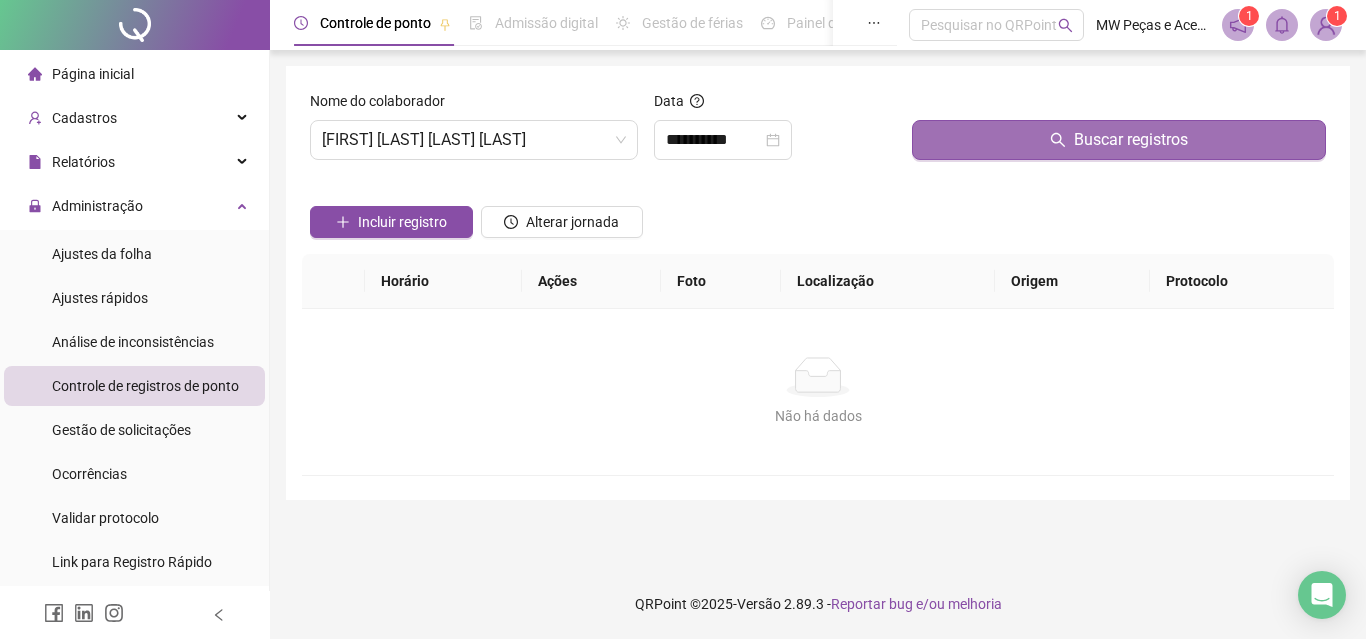 click at bounding box center (1119, 105) 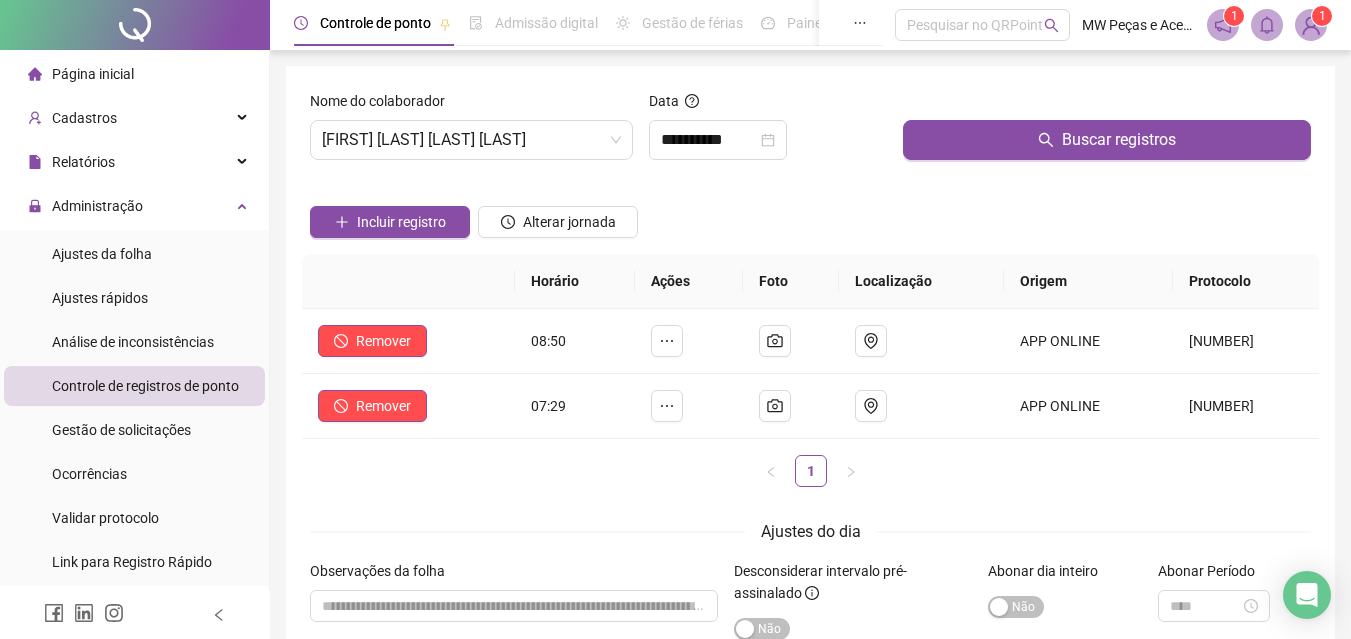 click on "Incluir registro   Alterar jornada" at bounding box center (810, 215) 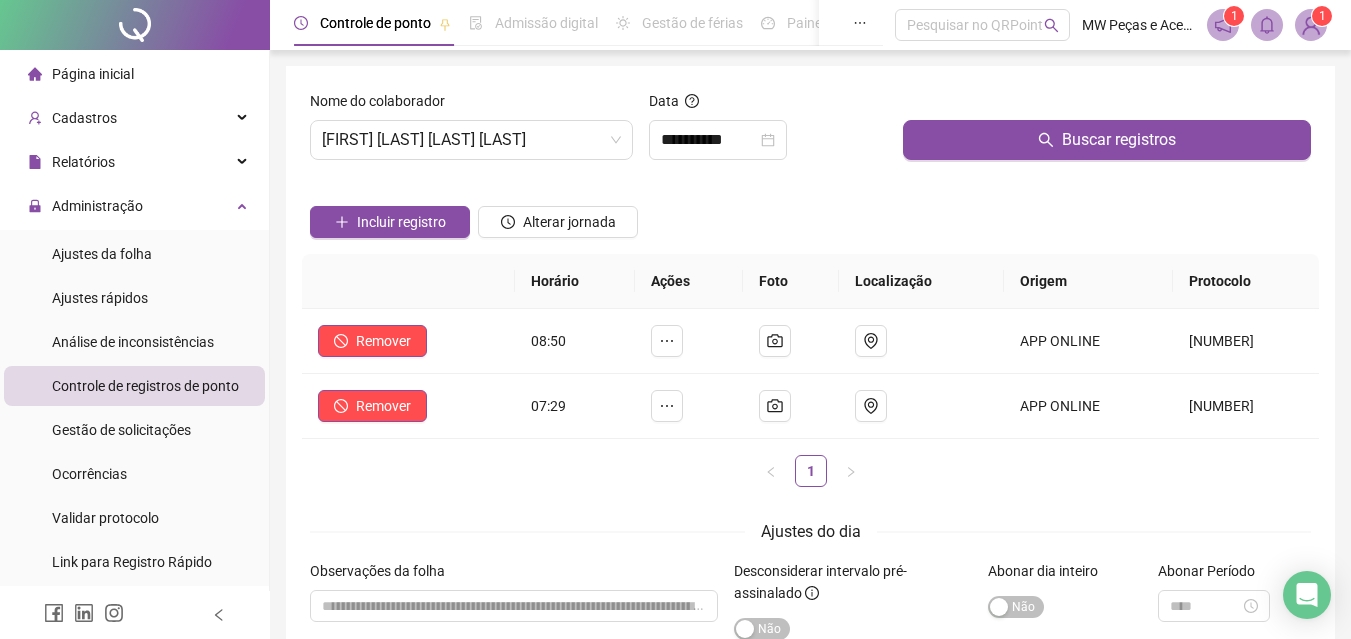 click on "**********" at bounding box center [810, 391] 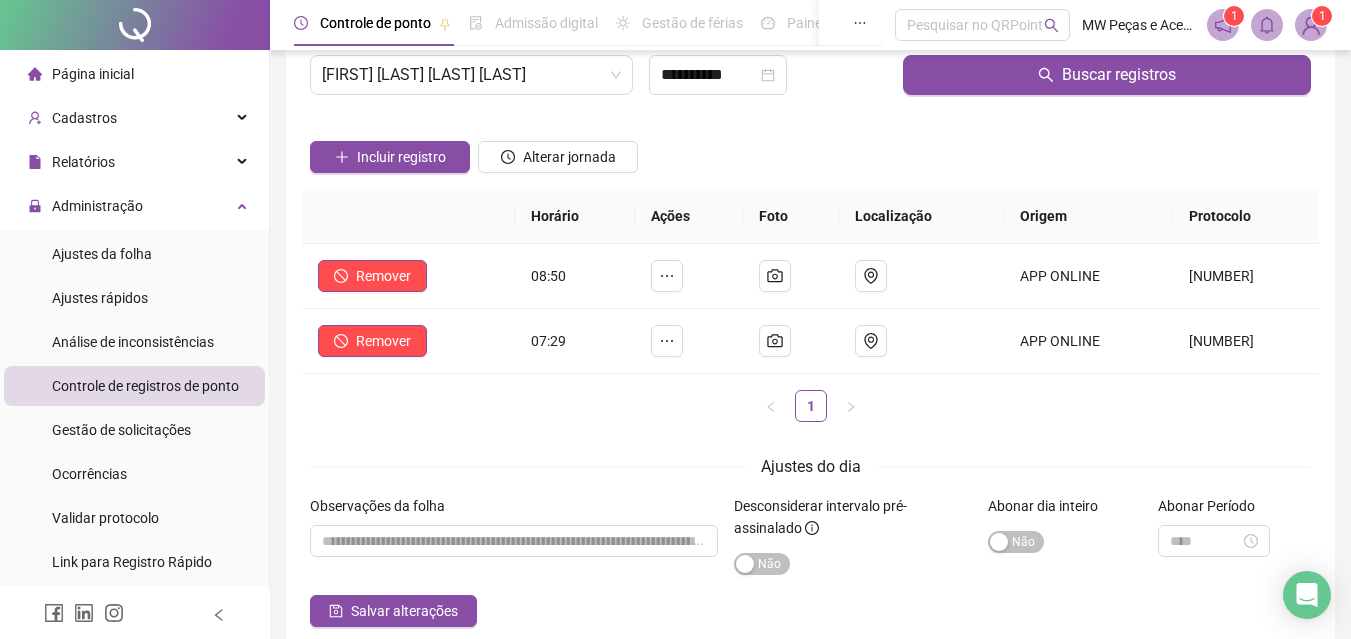 scroll, scrollTop: 100, scrollLeft: 0, axis: vertical 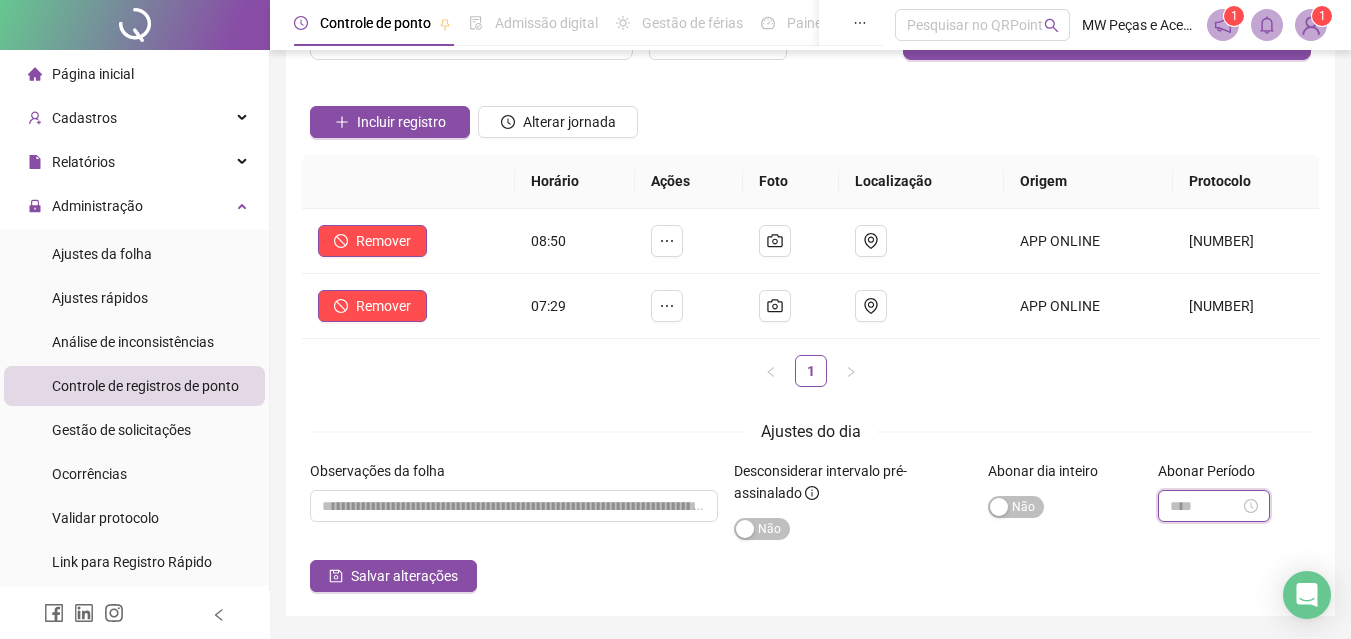click at bounding box center [1205, 506] 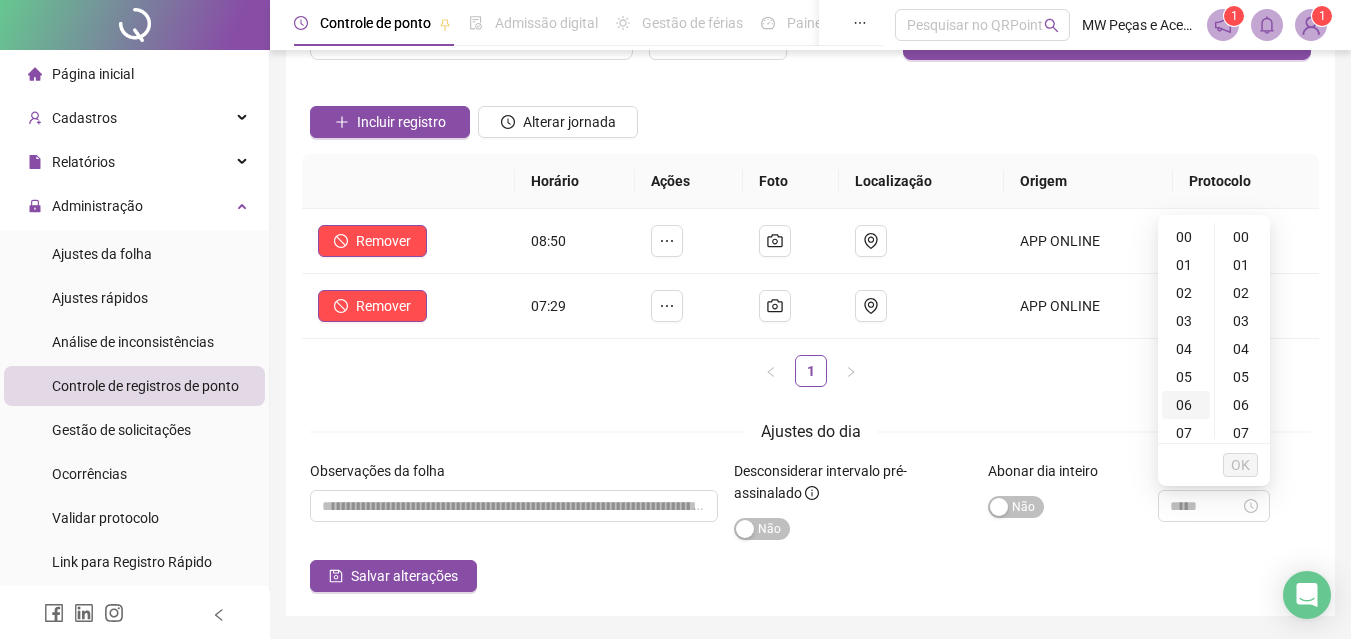 click on "06" at bounding box center (1186, 405) 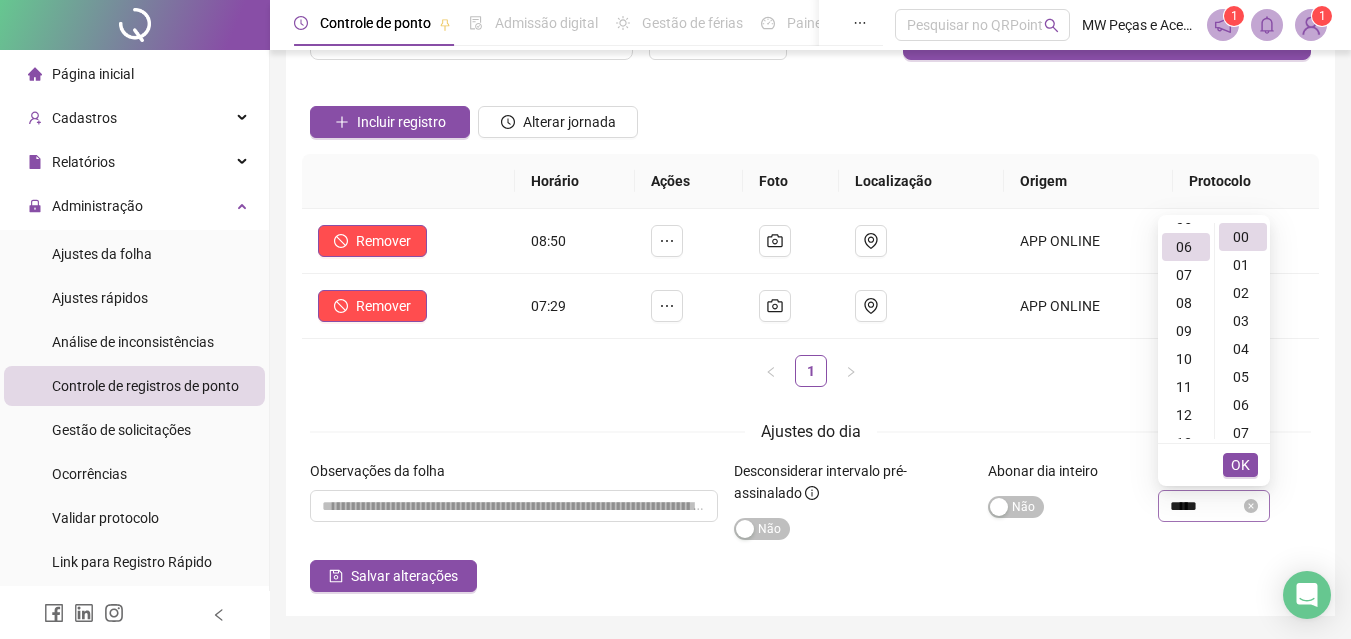 scroll, scrollTop: 168, scrollLeft: 0, axis: vertical 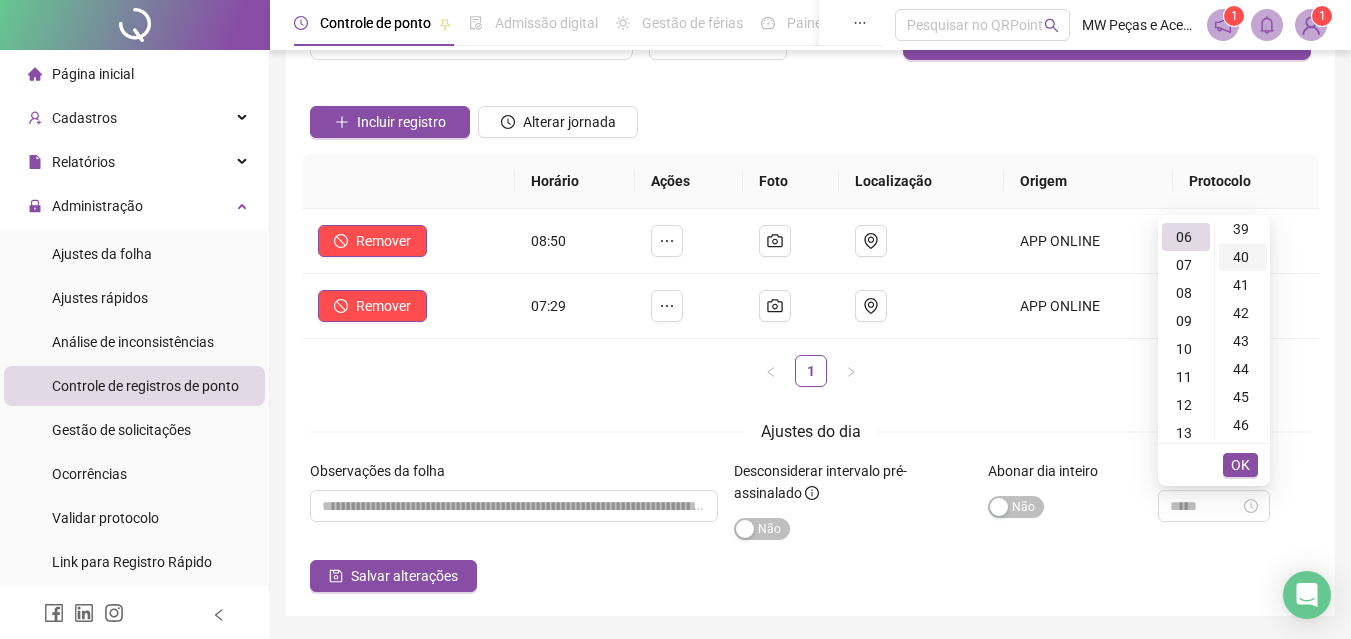 click on "40" at bounding box center [1243, 257] 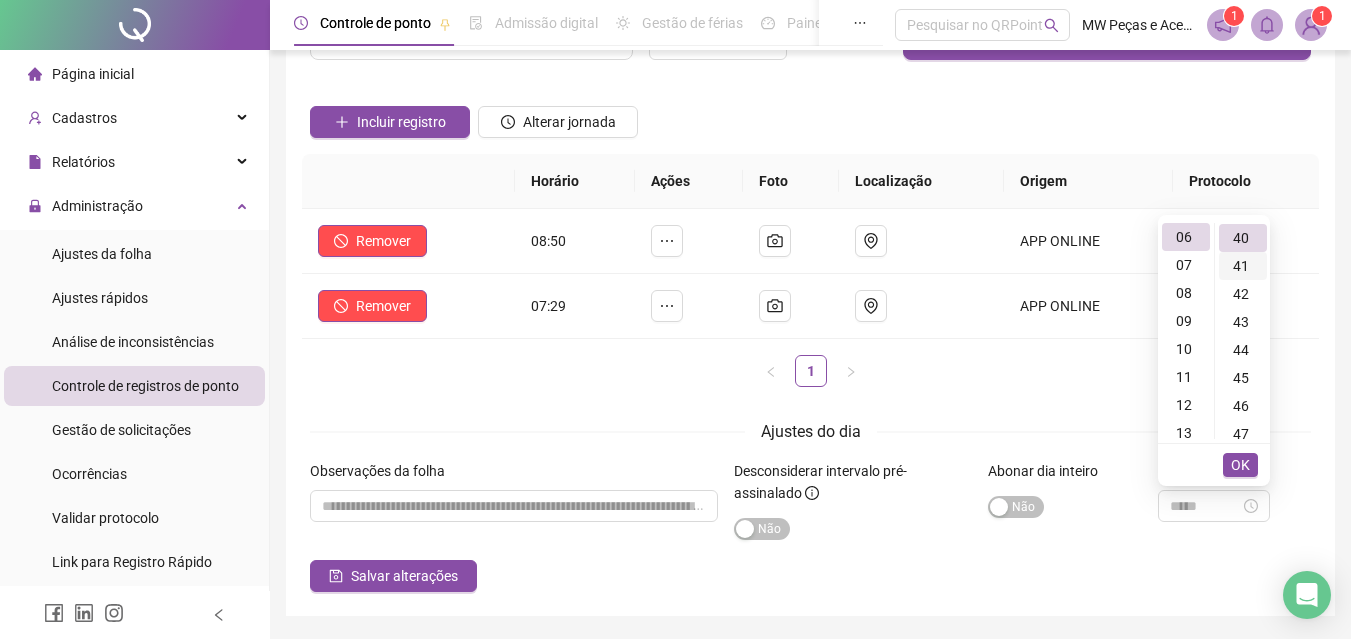 scroll, scrollTop: 1120, scrollLeft: 0, axis: vertical 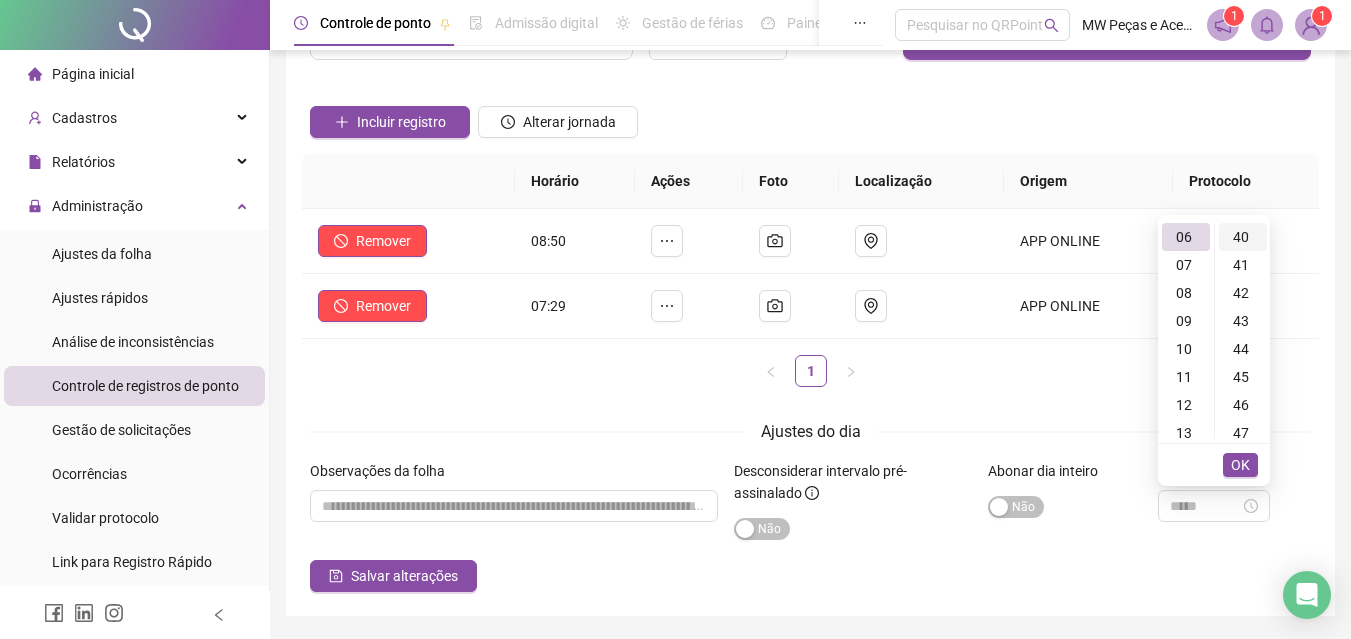 click on "40" at bounding box center (1243, 237) 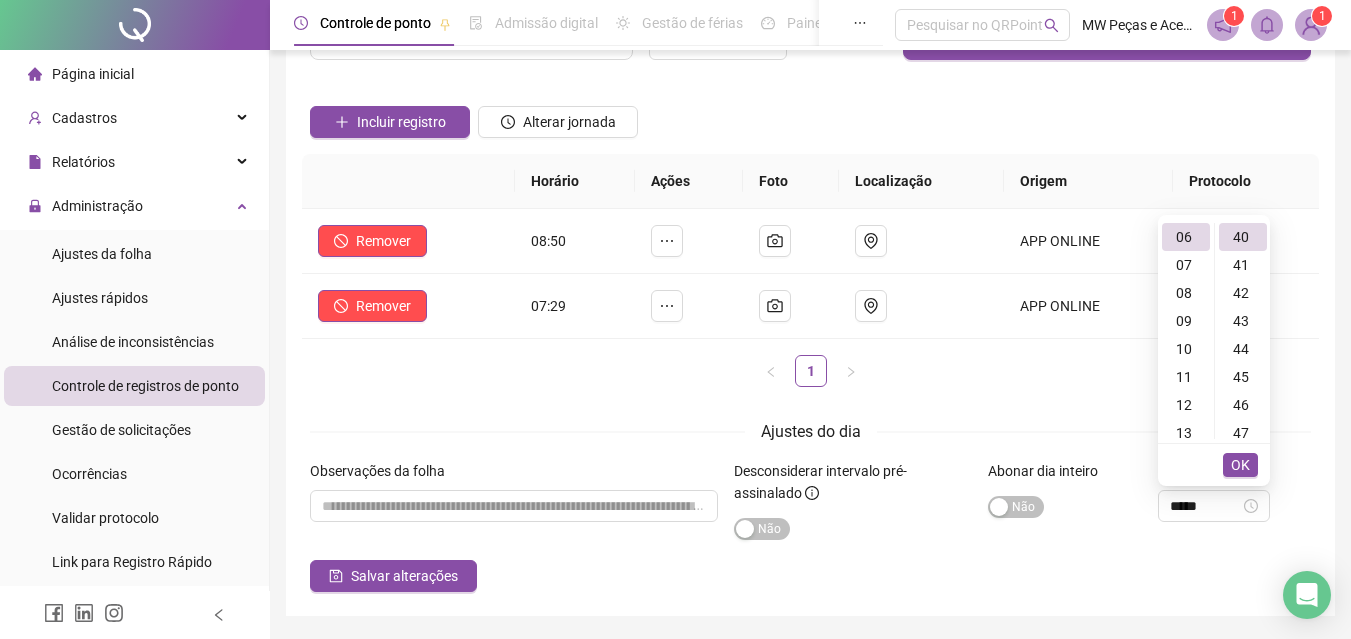 type on "*****" 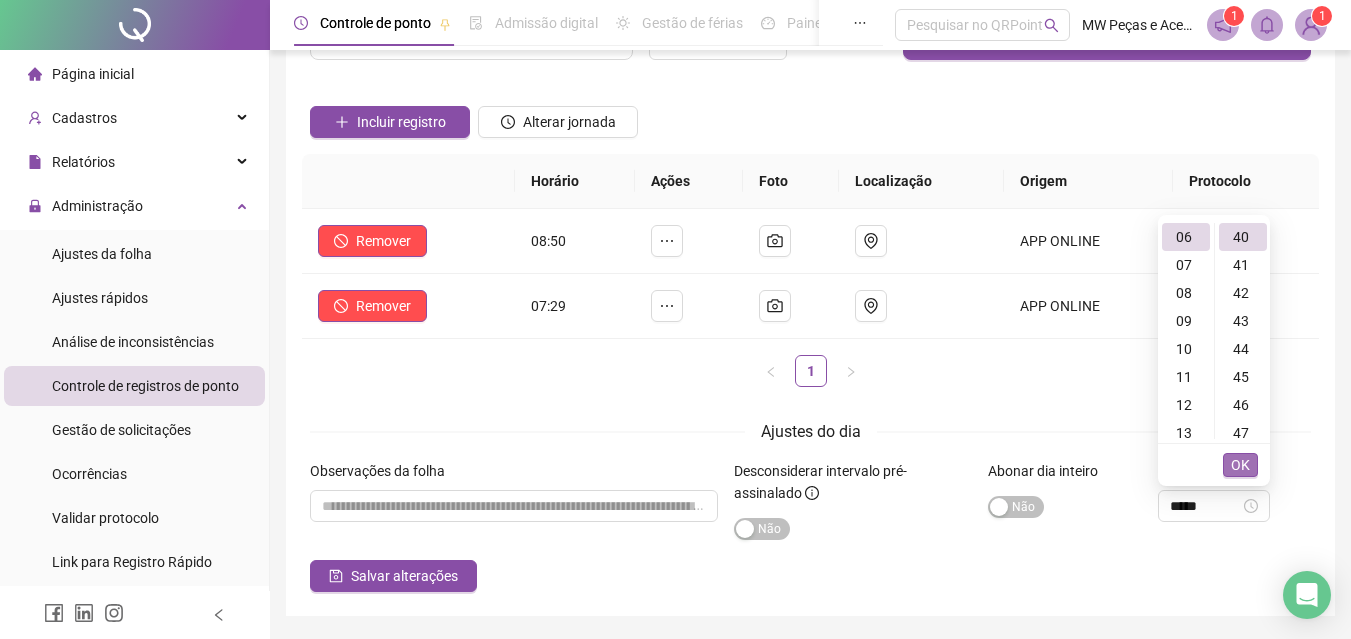 click on "OK" at bounding box center [1240, 465] 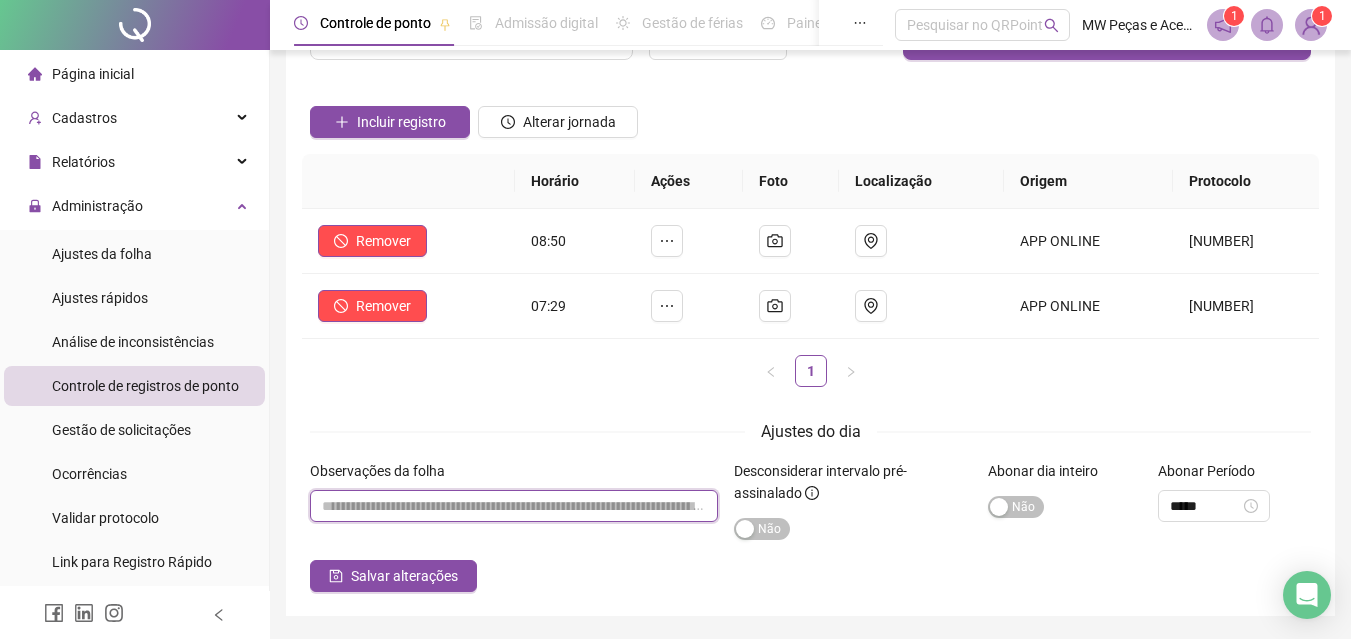 click at bounding box center (514, 506) 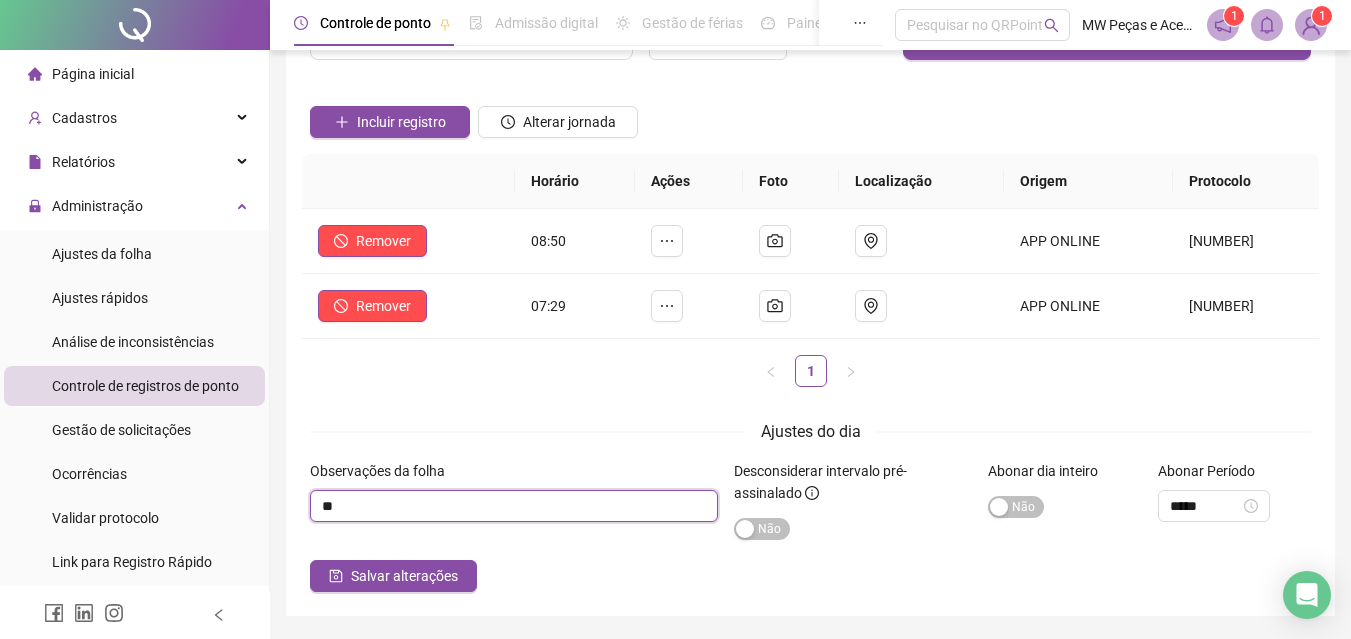 type on "*" 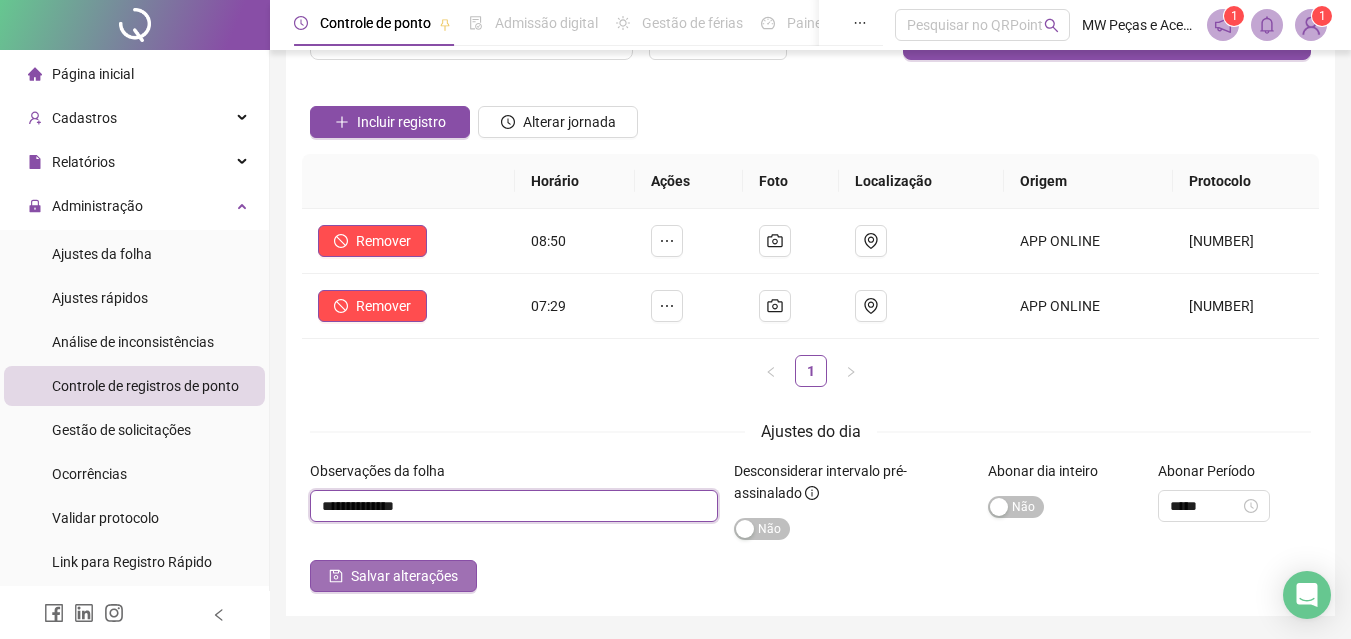 type on "**********" 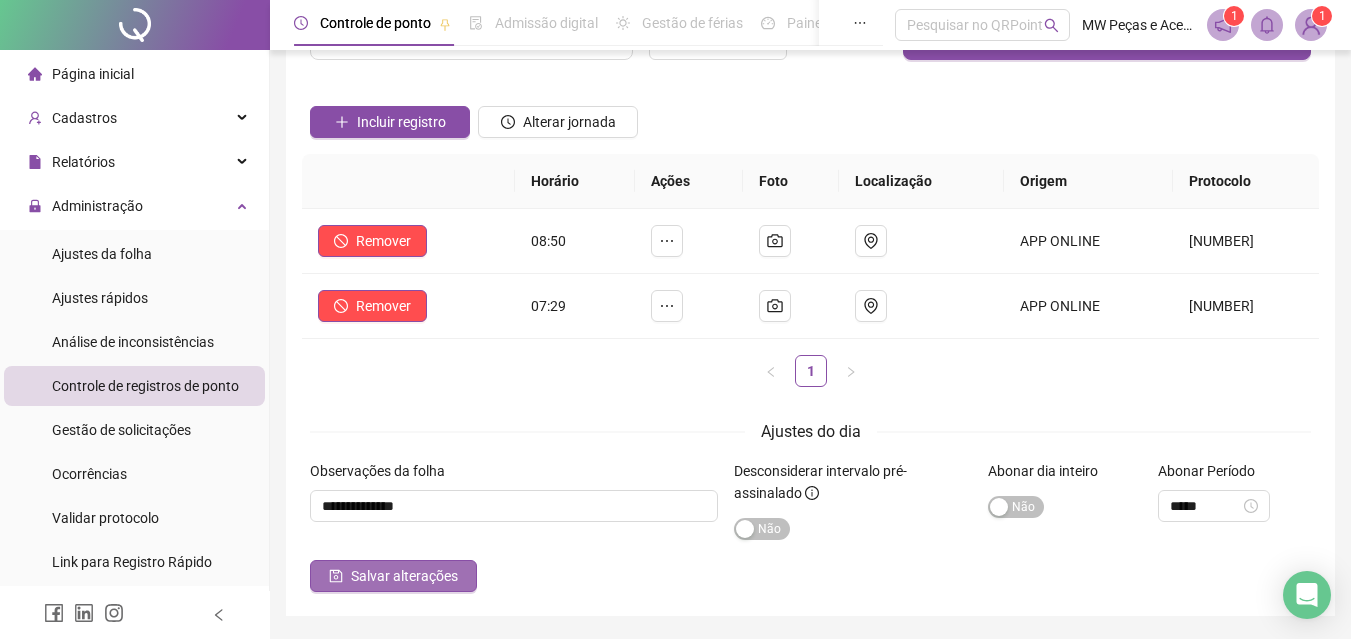 click on "Salvar alterações" at bounding box center (404, 576) 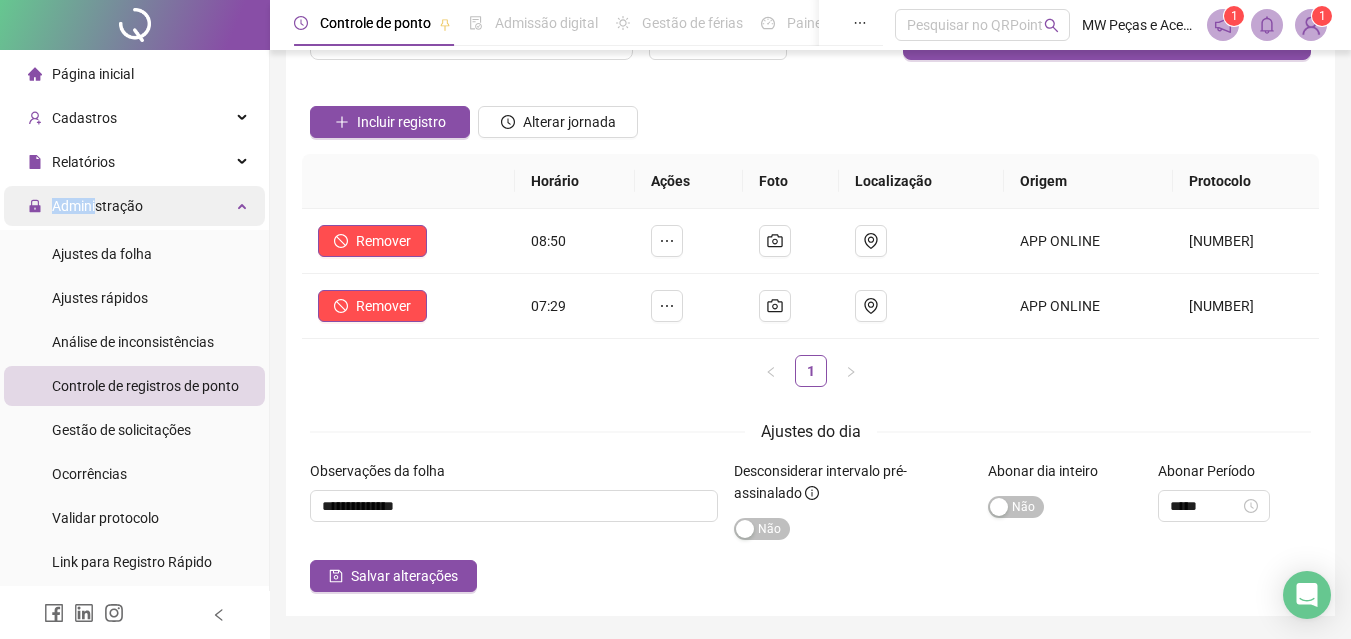 drag, startPoint x: 145, startPoint y: 166, endPoint x: 95, endPoint y: 201, distance: 61.03278 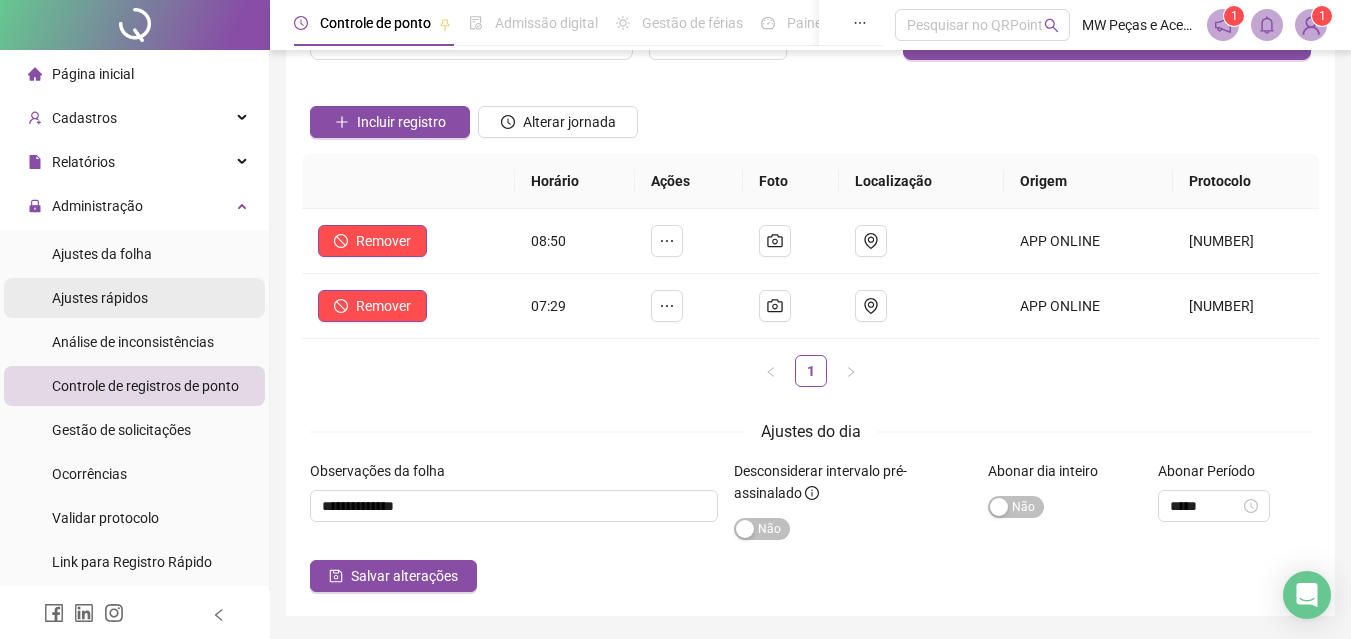 click on "Ajustes rápidos" at bounding box center [100, 298] 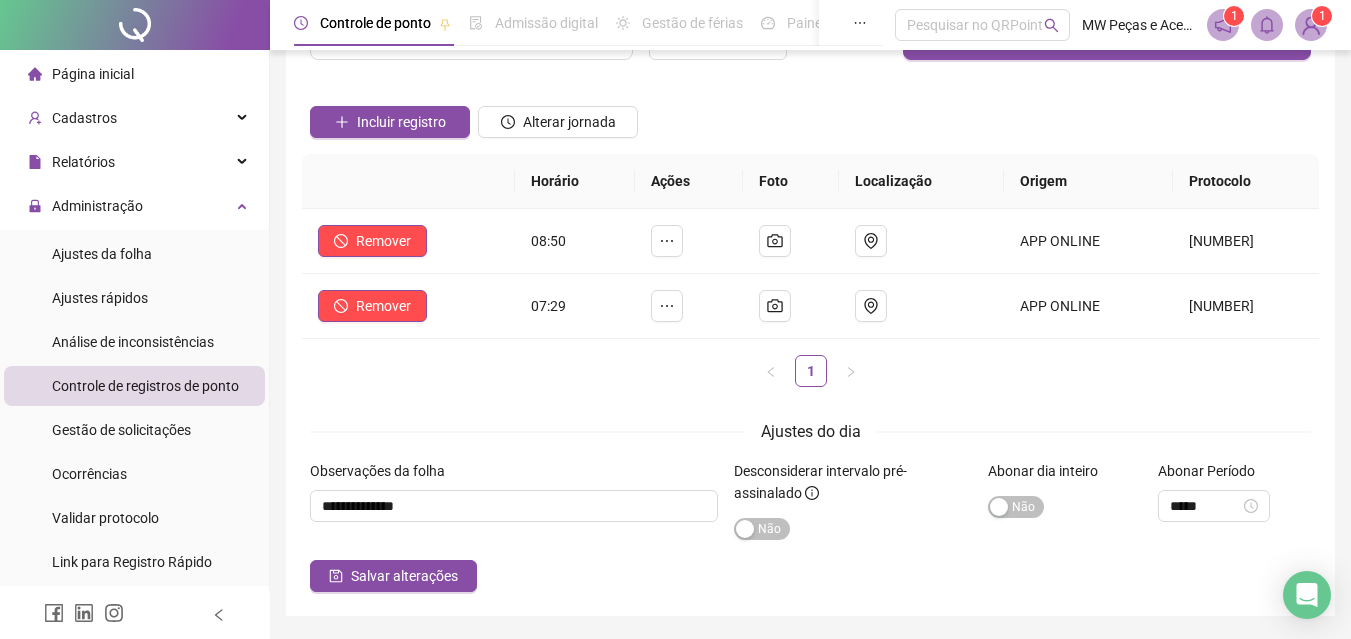 scroll, scrollTop: 0, scrollLeft: 0, axis: both 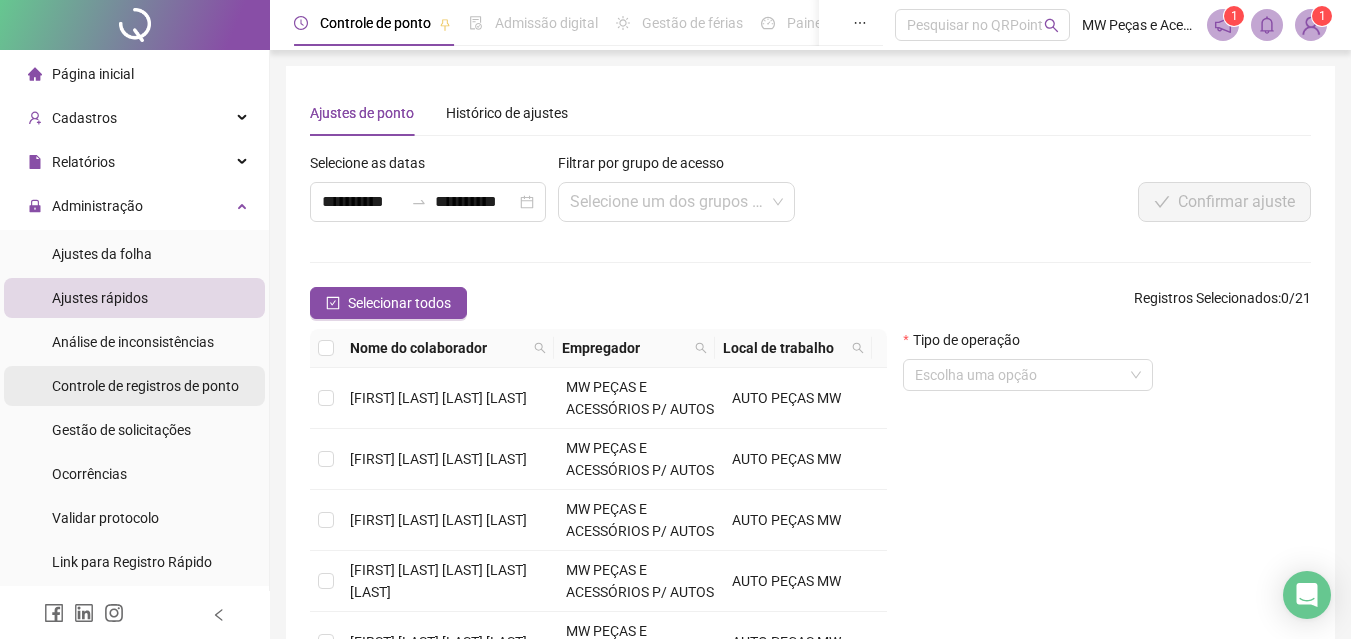 click on "Controle de registros de ponto" at bounding box center [145, 386] 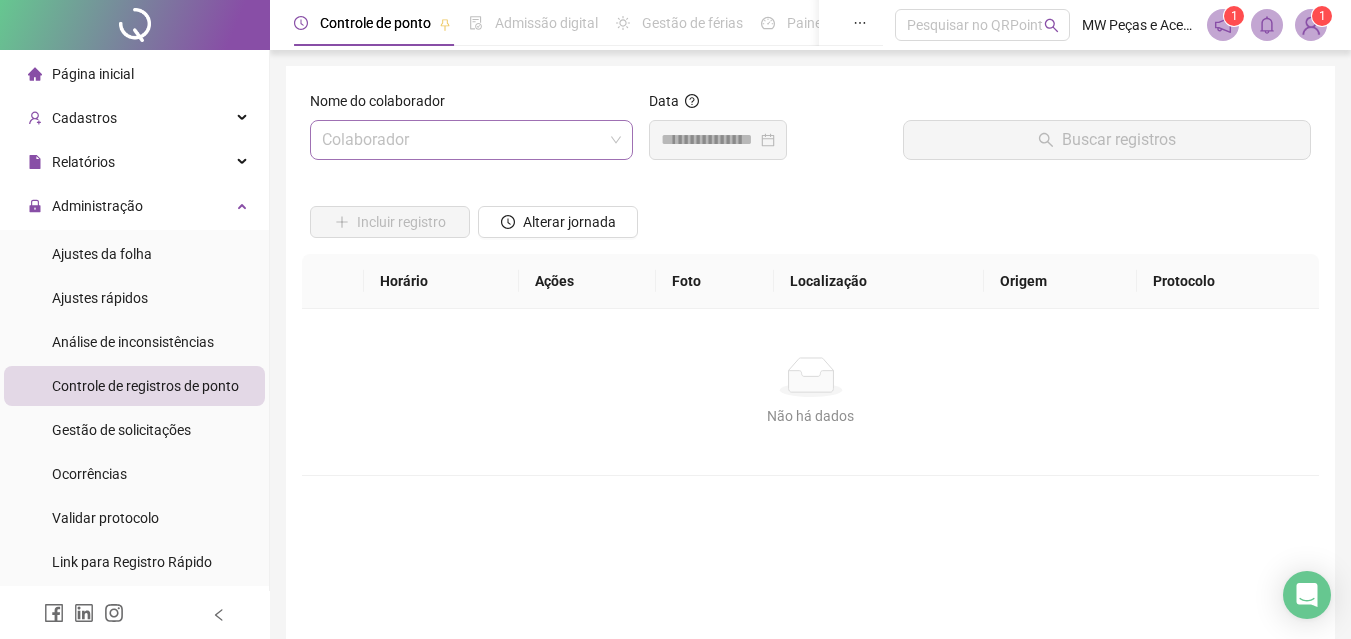 click at bounding box center [462, 140] 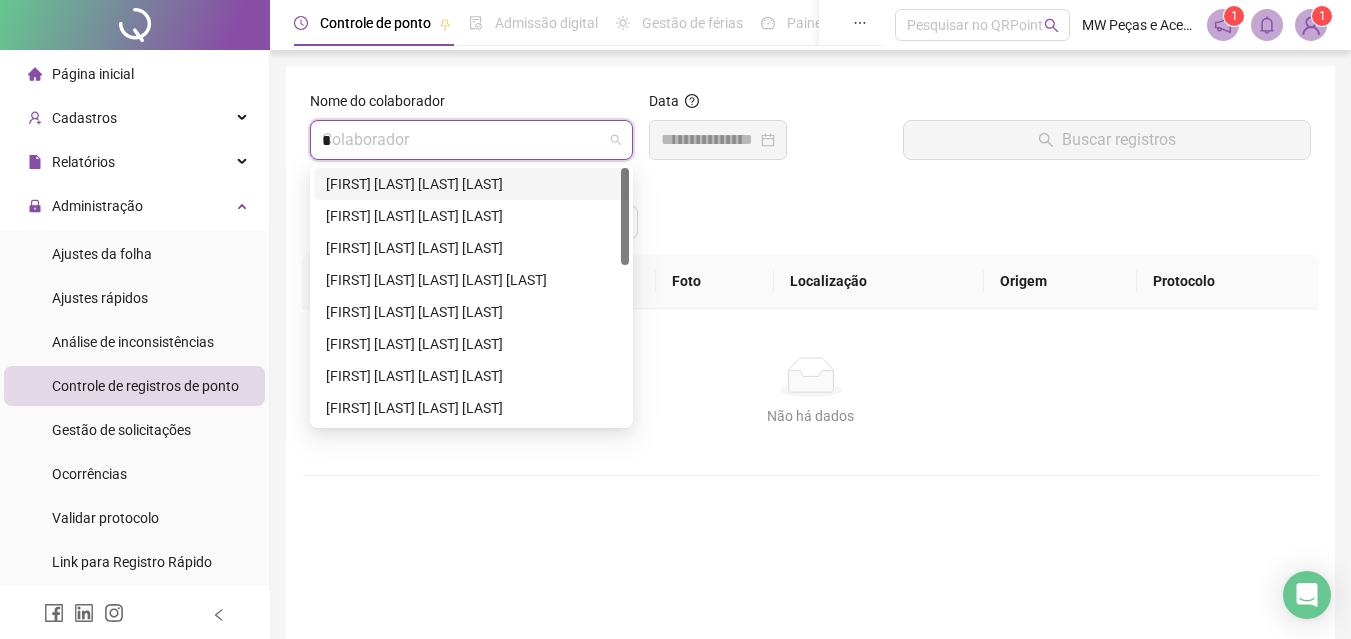 type on "**" 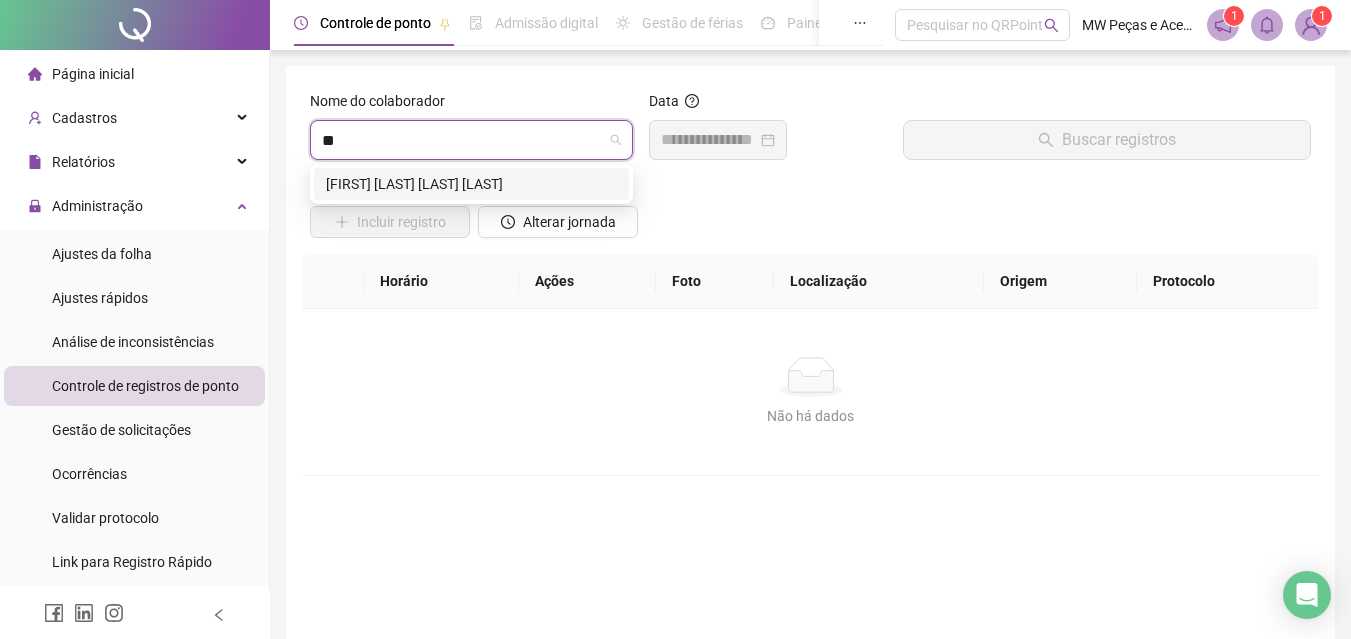 click on "[FIRST] [LAST] [LAST] [LAST]" at bounding box center (471, 184) 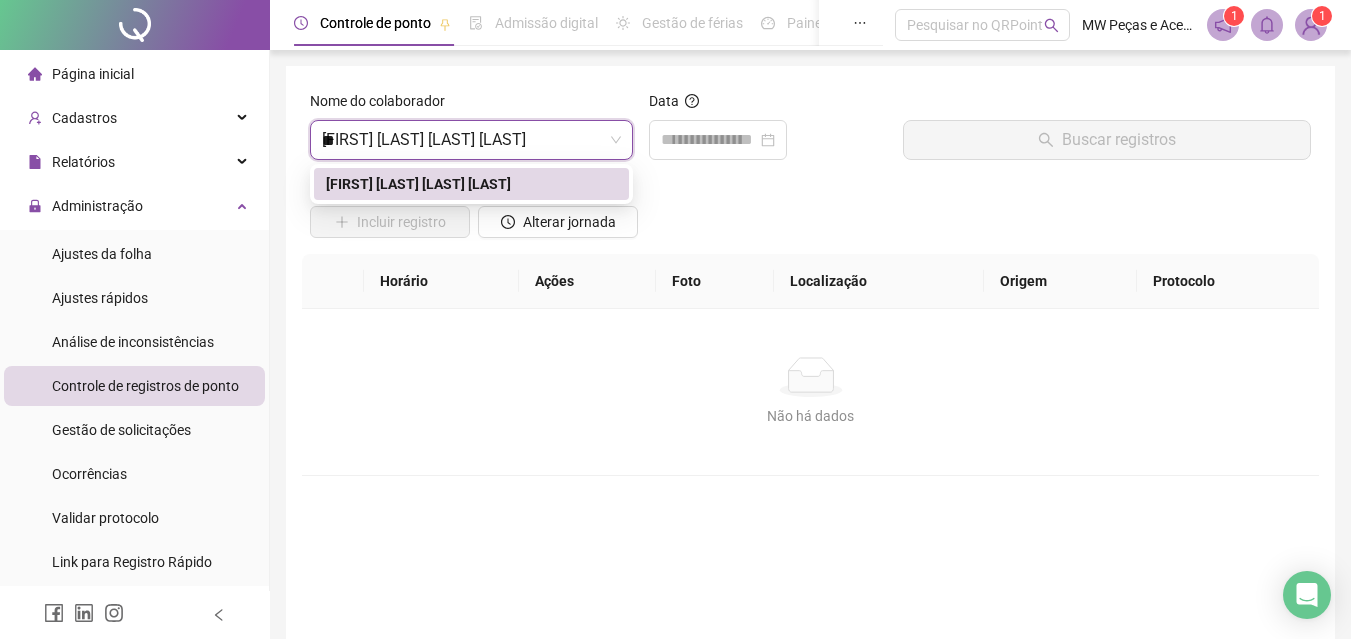 type 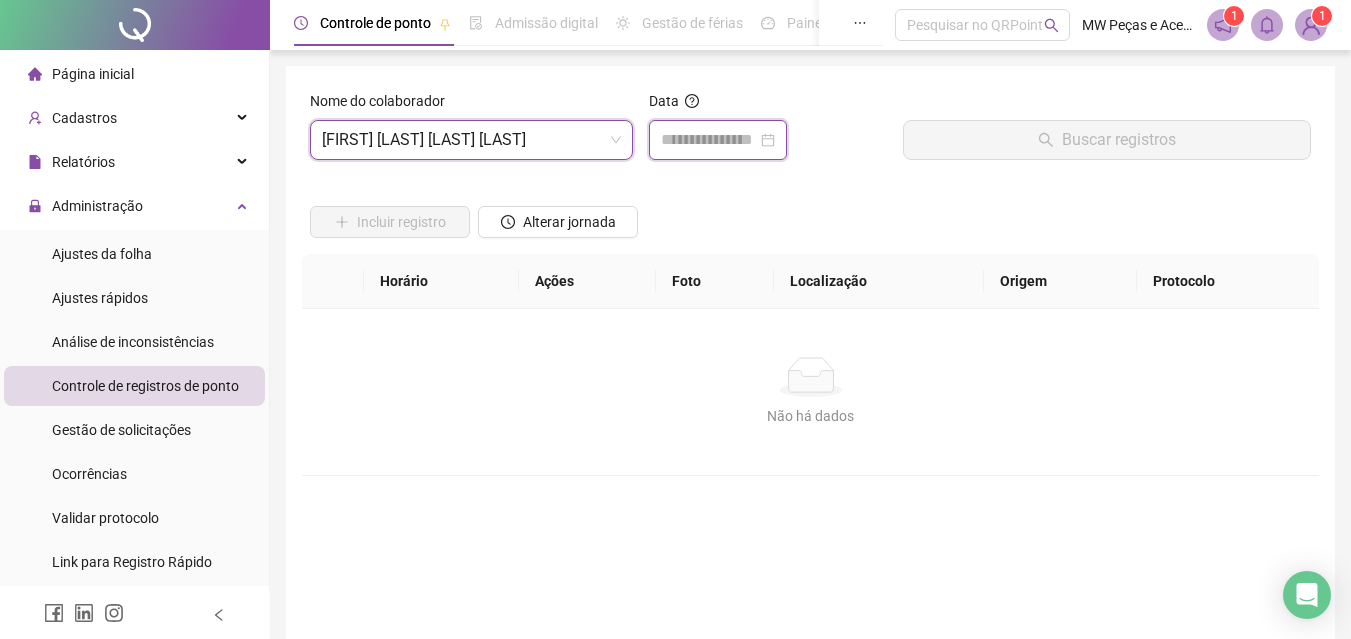 click at bounding box center [709, 140] 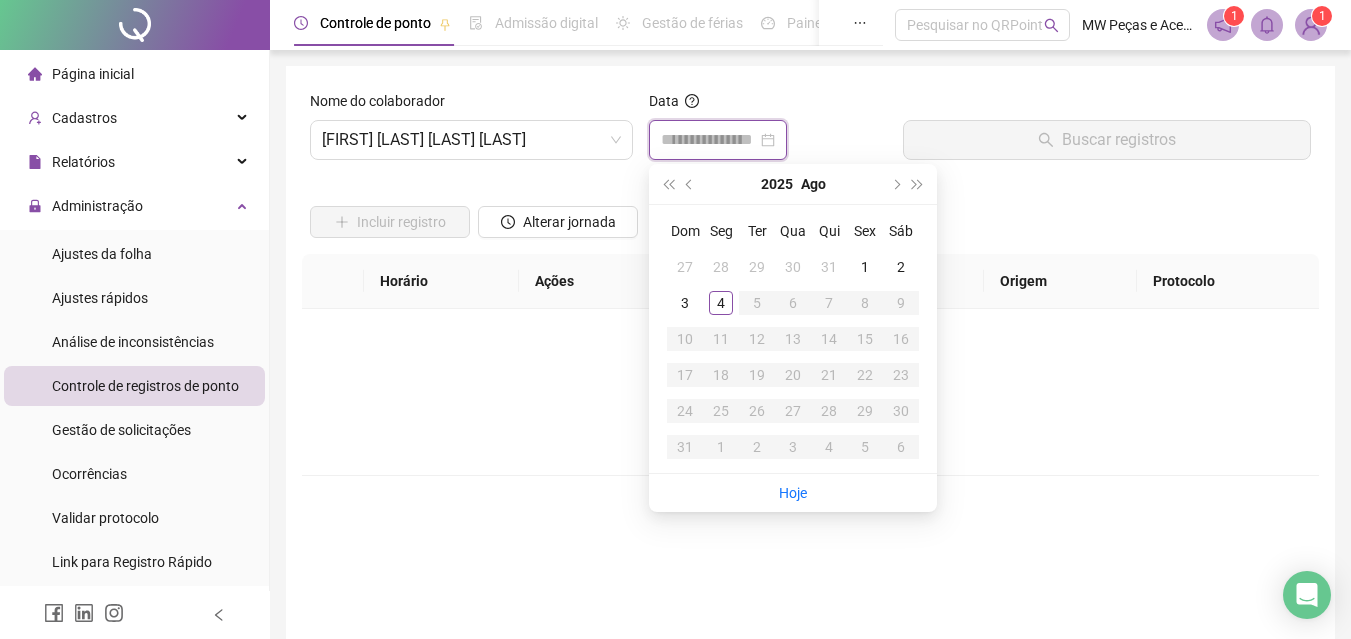 type on "**********" 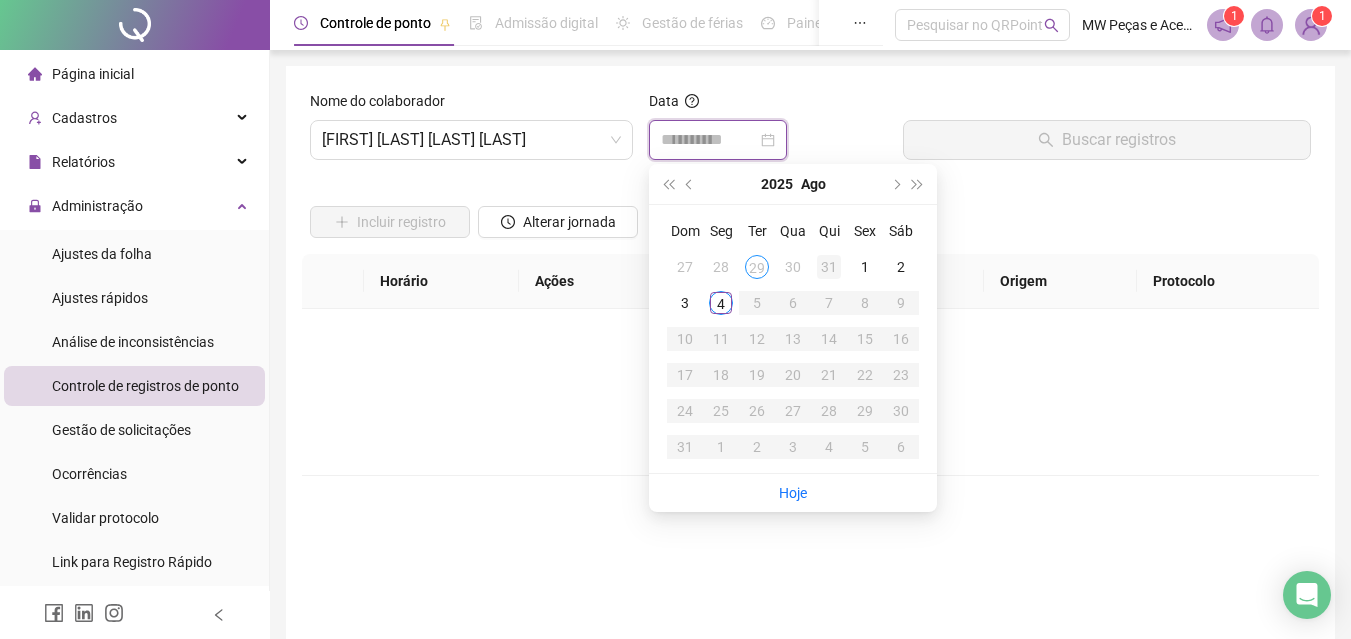type on "**********" 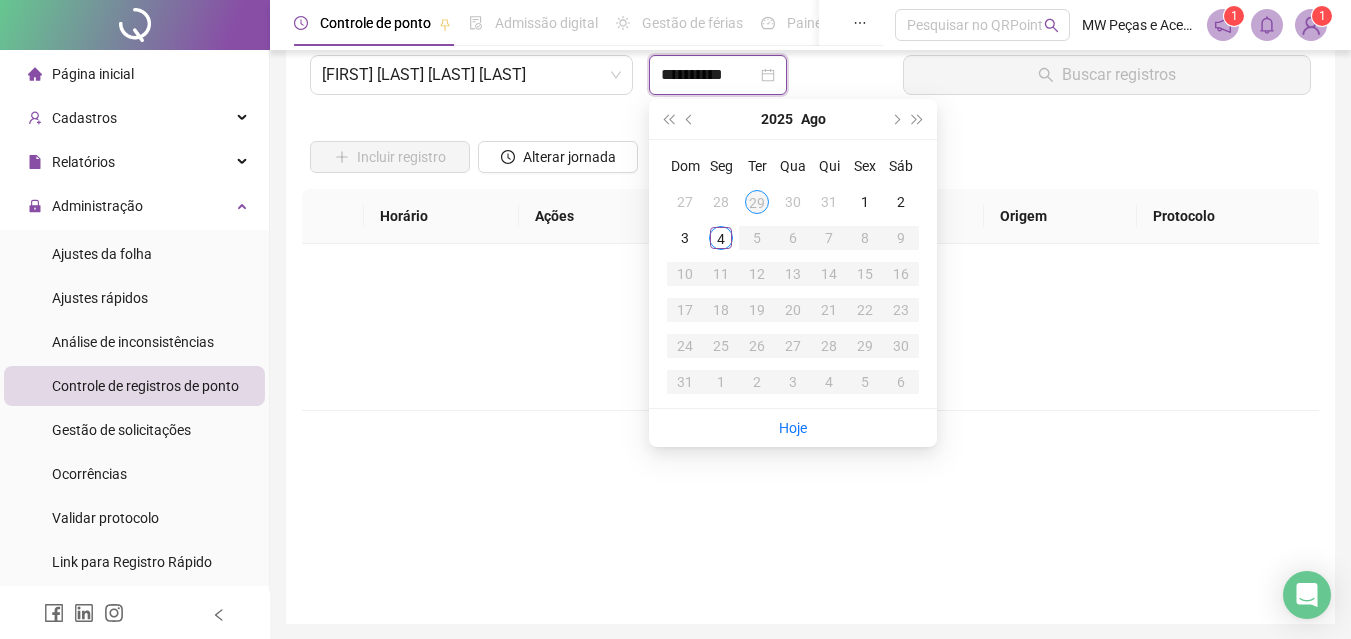 scroll, scrollTop: 100, scrollLeft: 0, axis: vertical 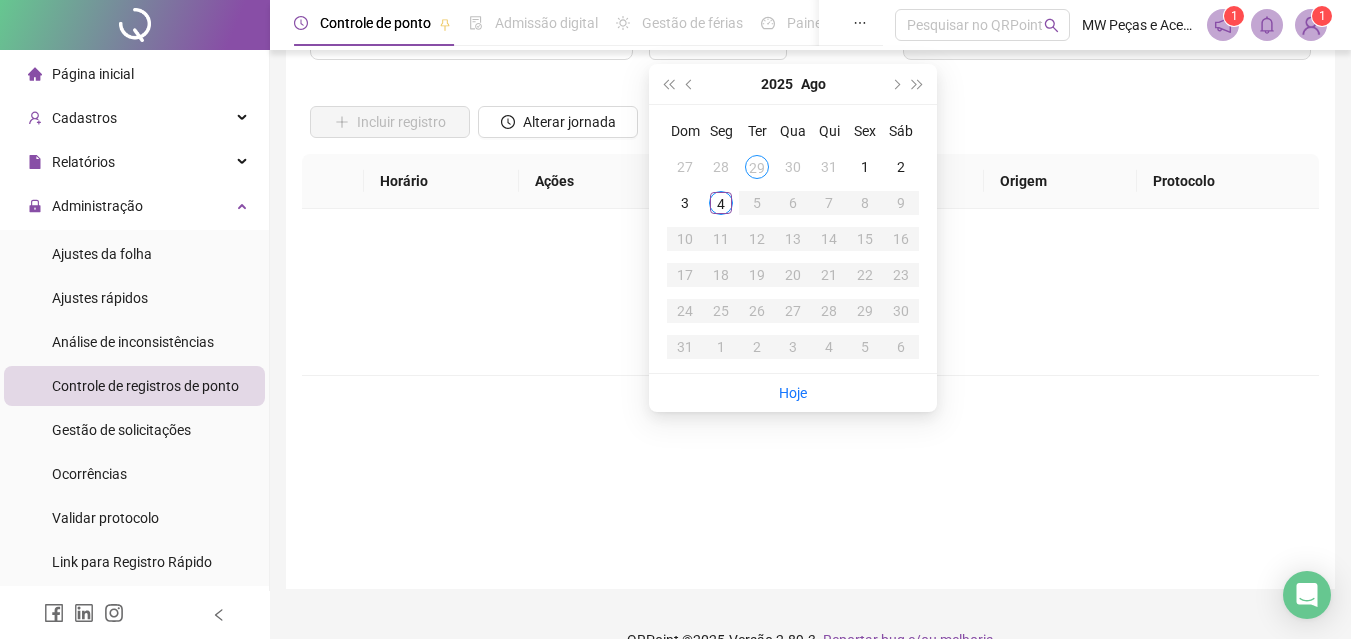click on "29" at bounding box center [757, 167] 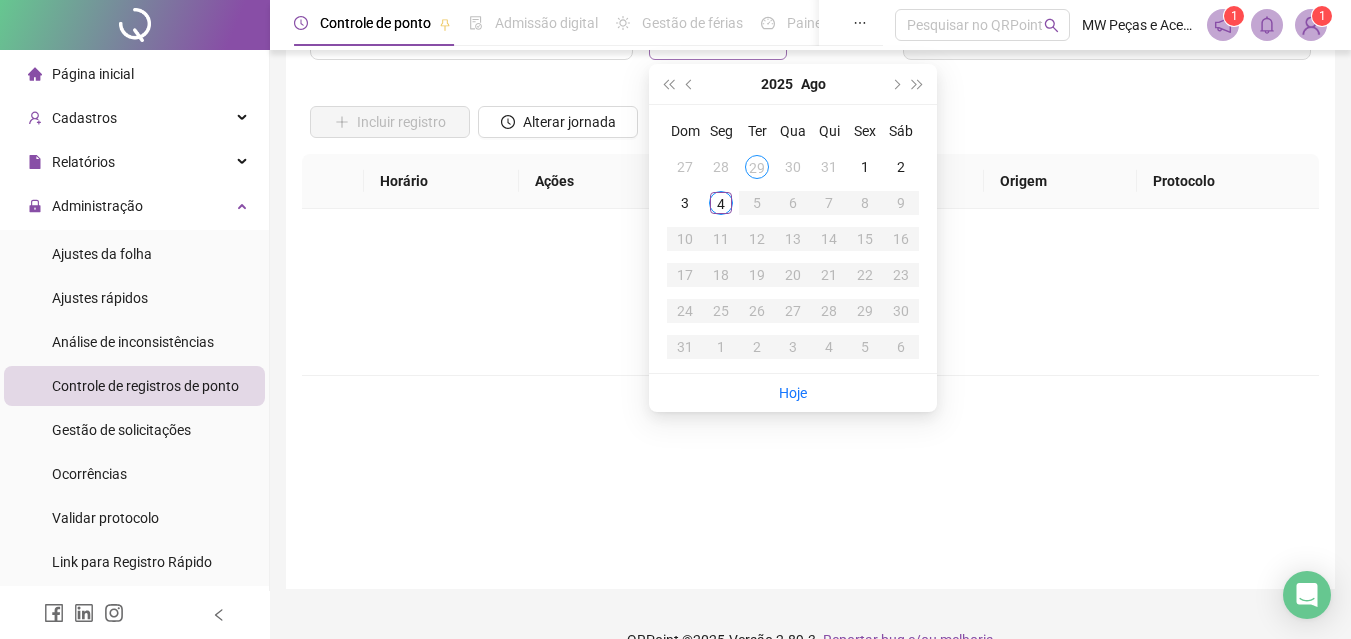 scroll, scrollTop: 0, scrollLeft: 0, axis: both 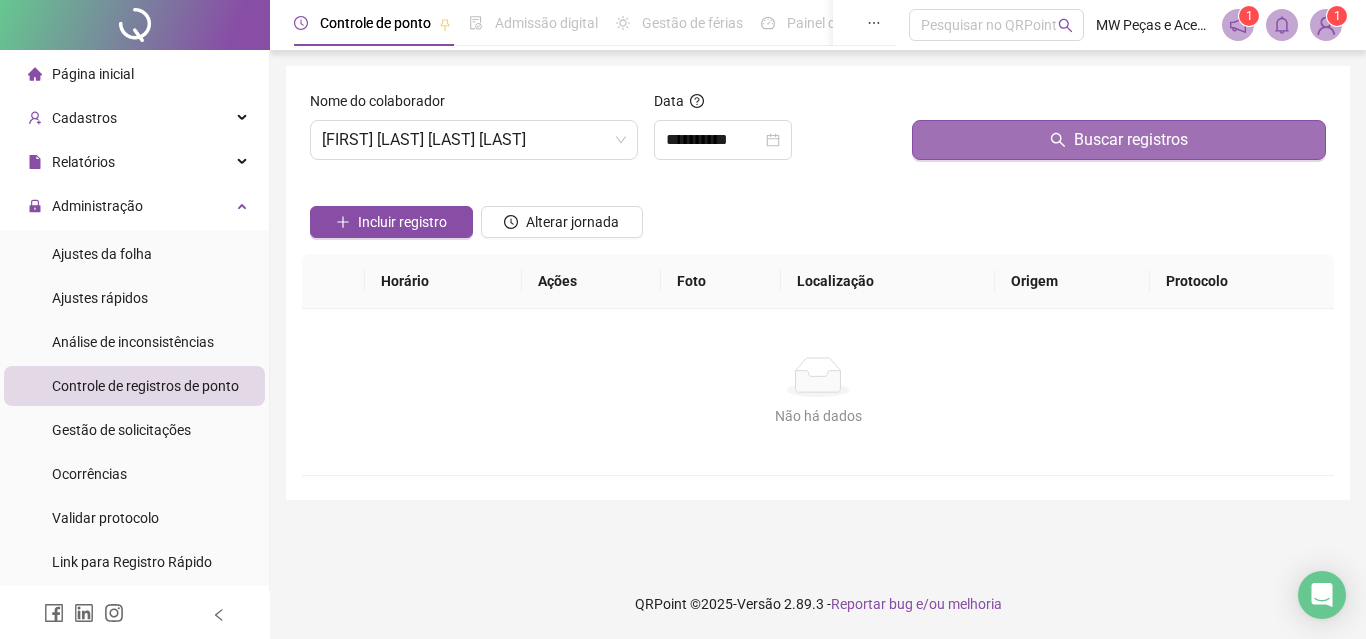 click on "Buscar registros" at bounding box center (1119, 140) 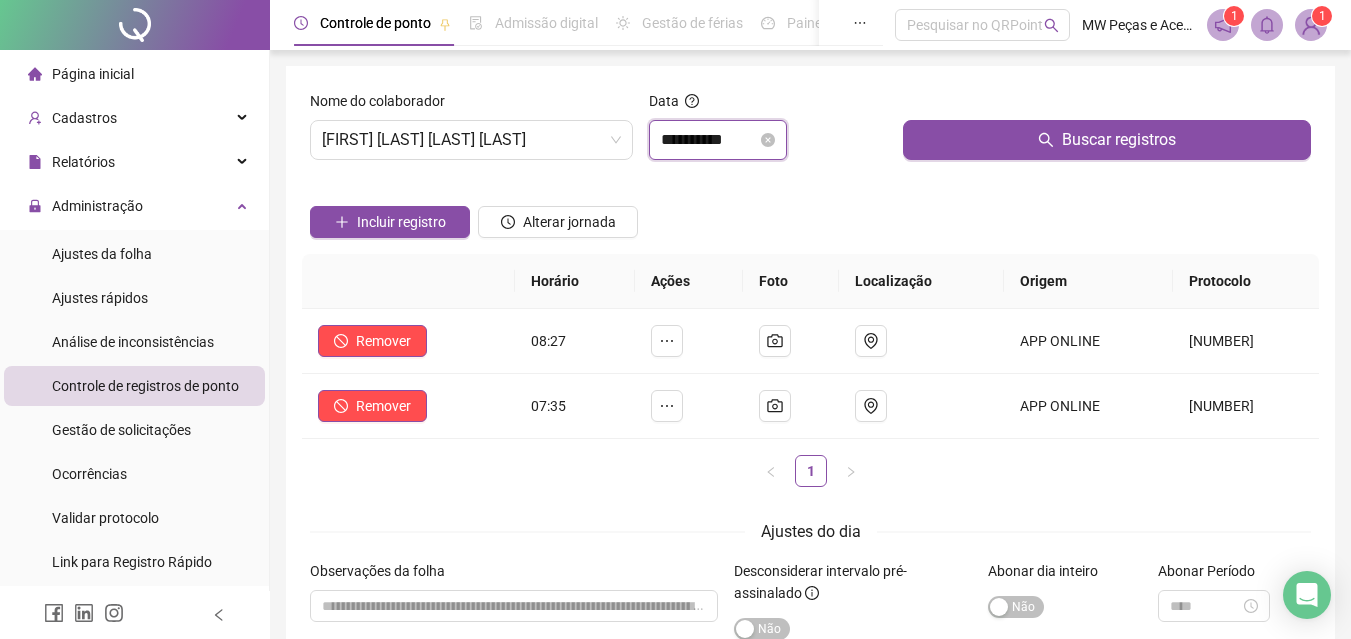 click on "**********" at bounding box center [709, 140] 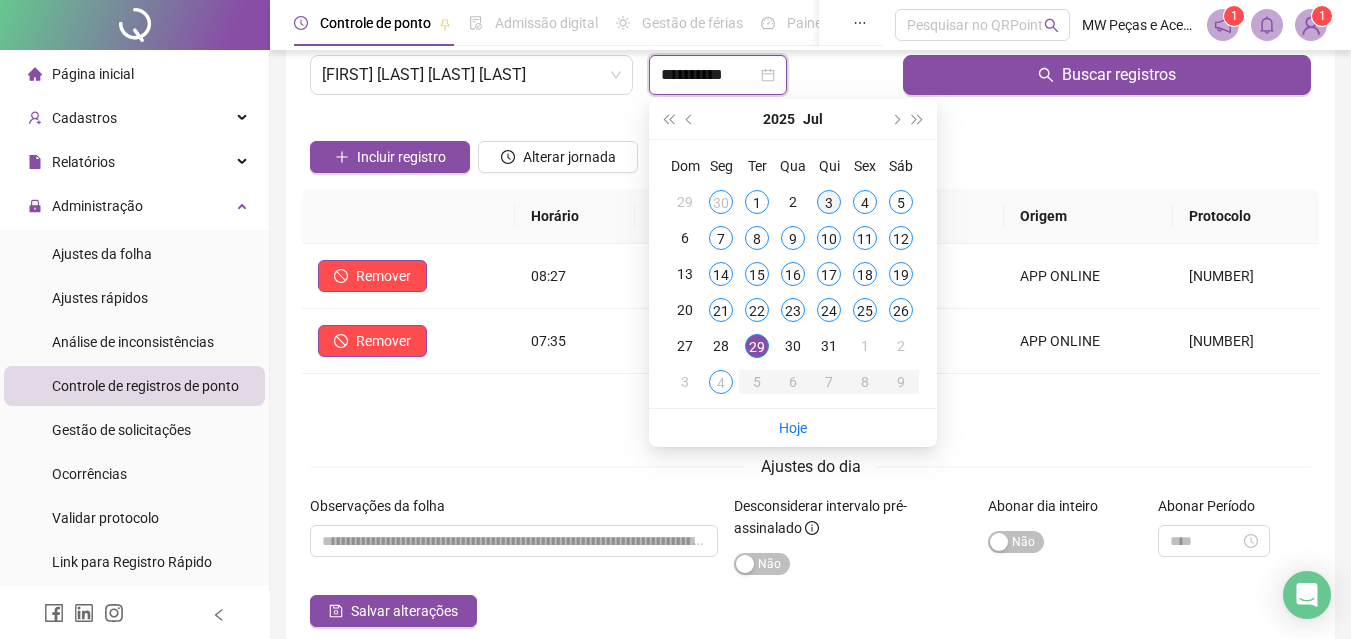 scroll, scrollTop: 100, scrollLeft: 0, axis: vertical 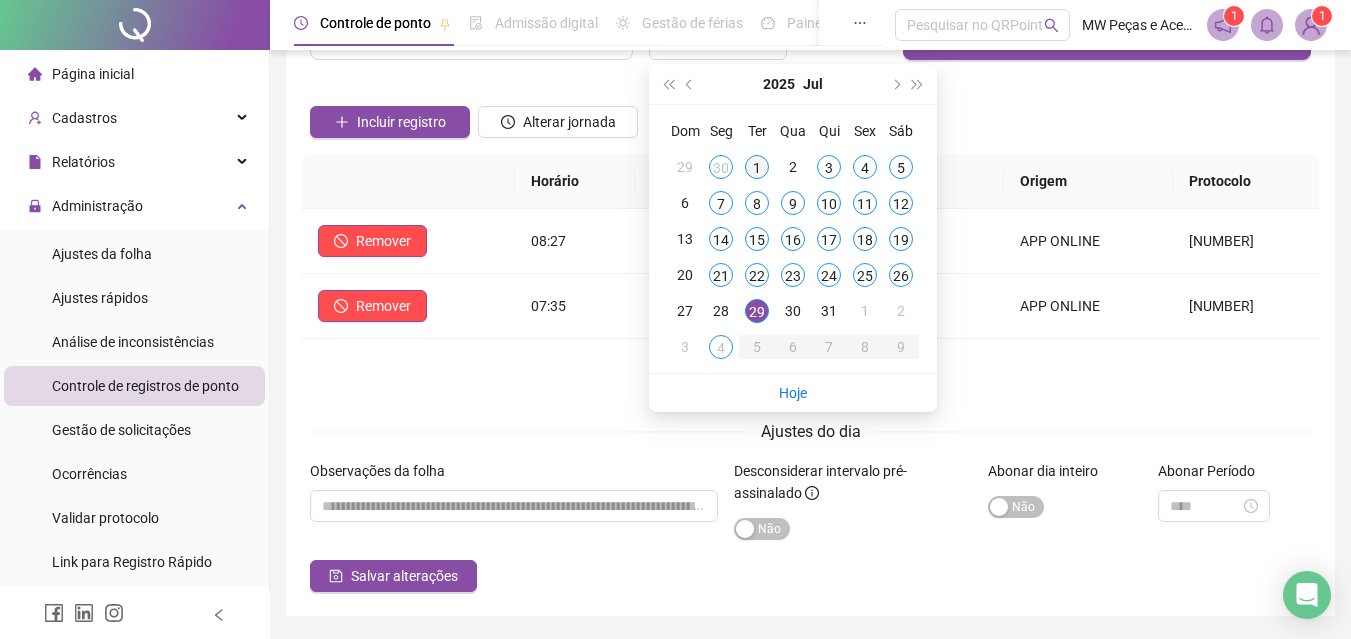 click on "1" at bounding box center (757, 167) 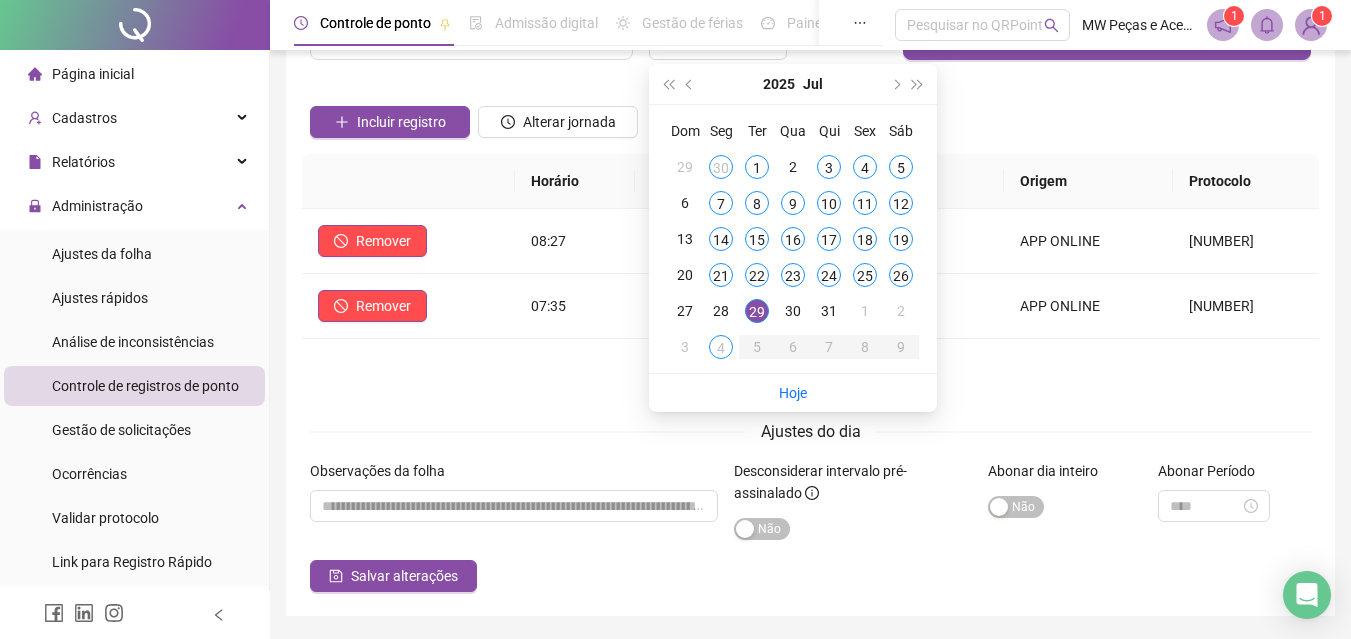 scroll, scrollTop: 0, scrollLeft: 0, axis: both 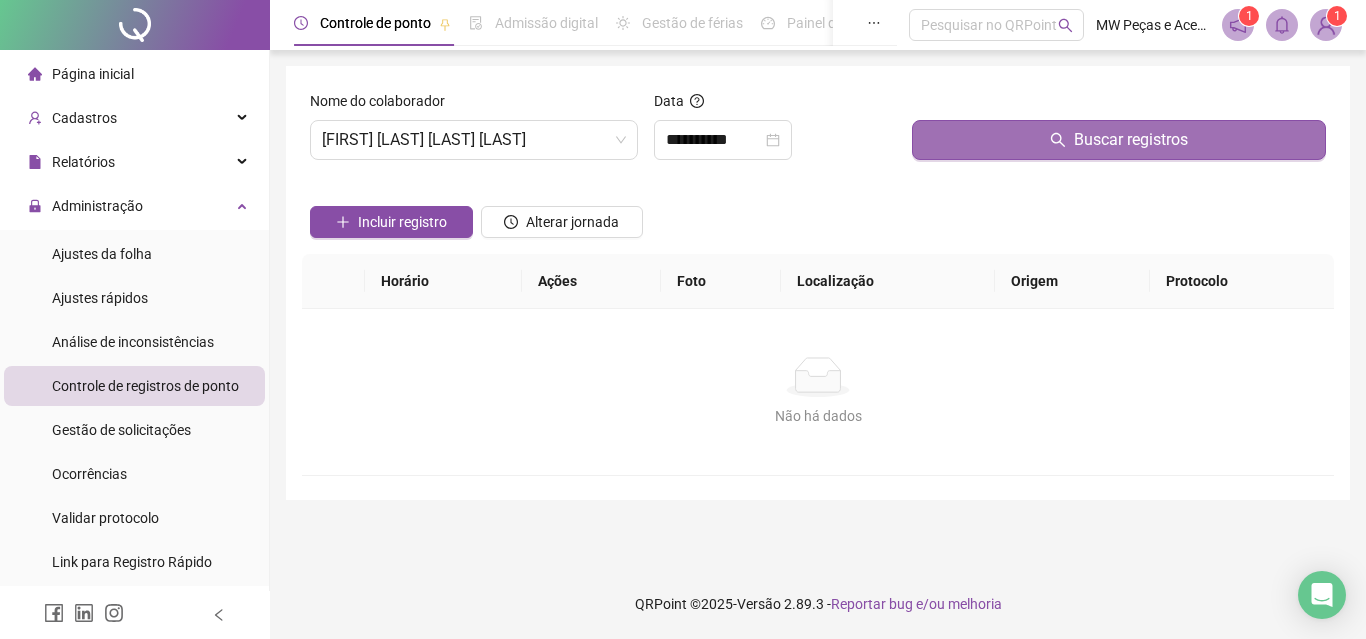 click on "Buscar registros" at bounding box center [1119, 140] 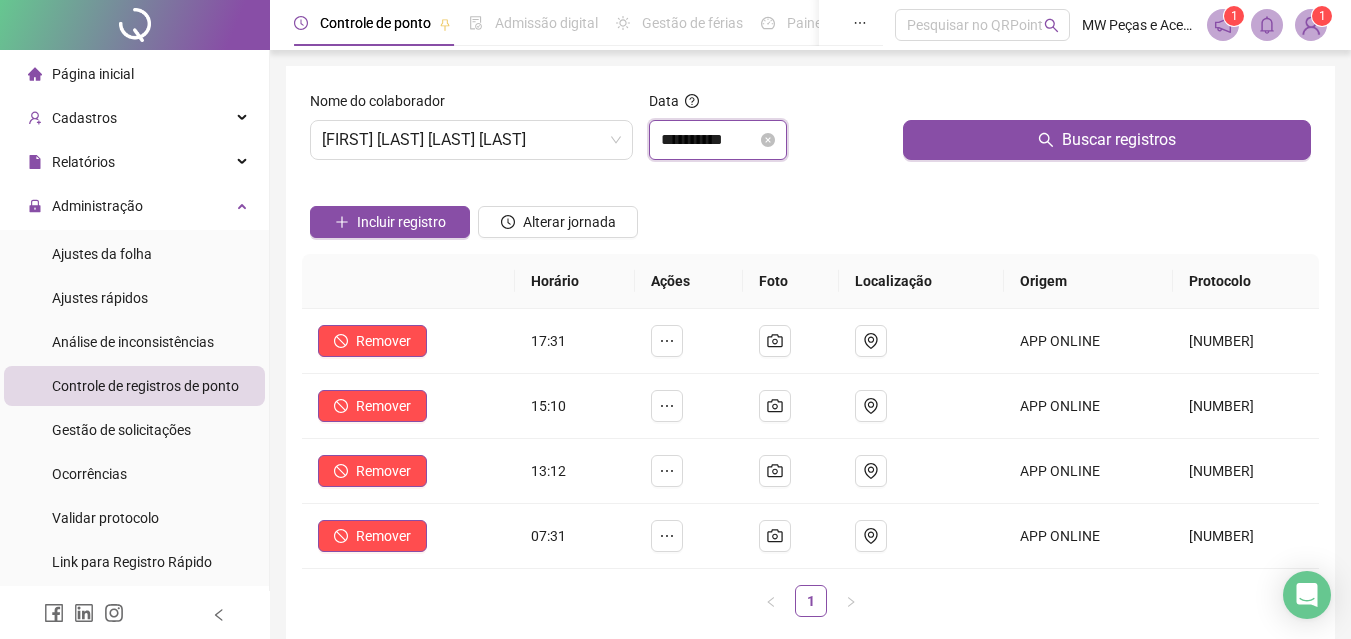 click on "**********" at bounding box center [709, 140] 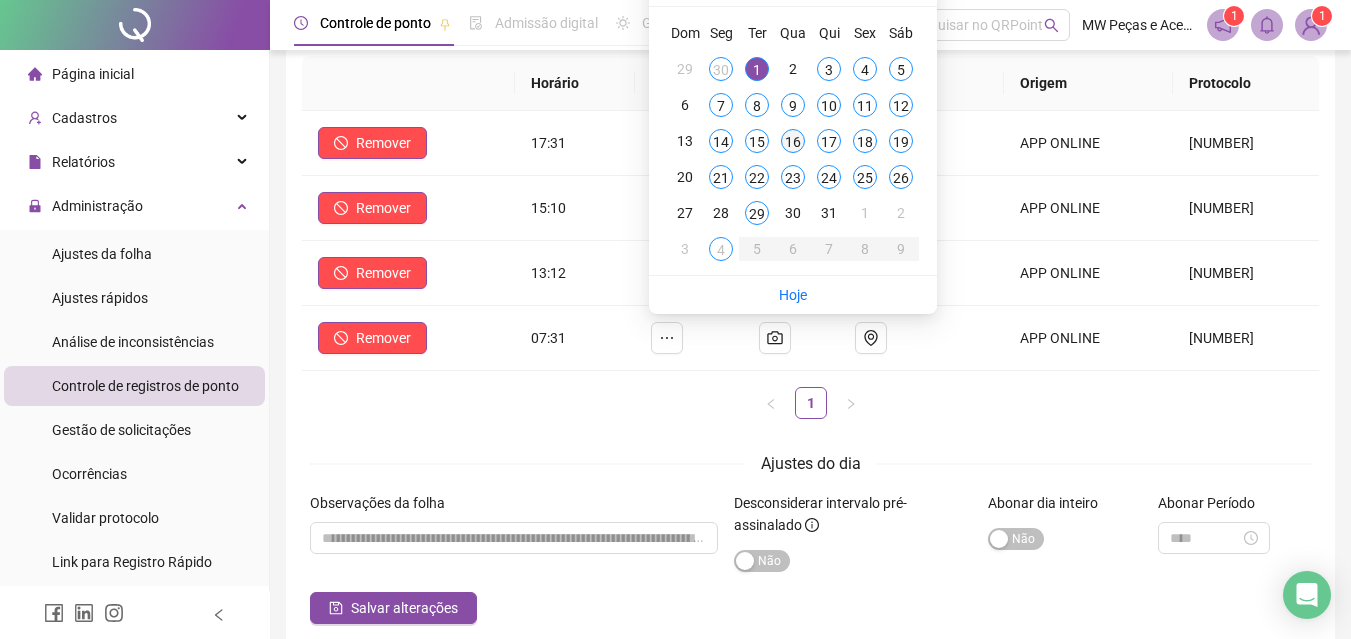 scroll, scrollTop: 200, scrollLeft: 0, axis: vertical 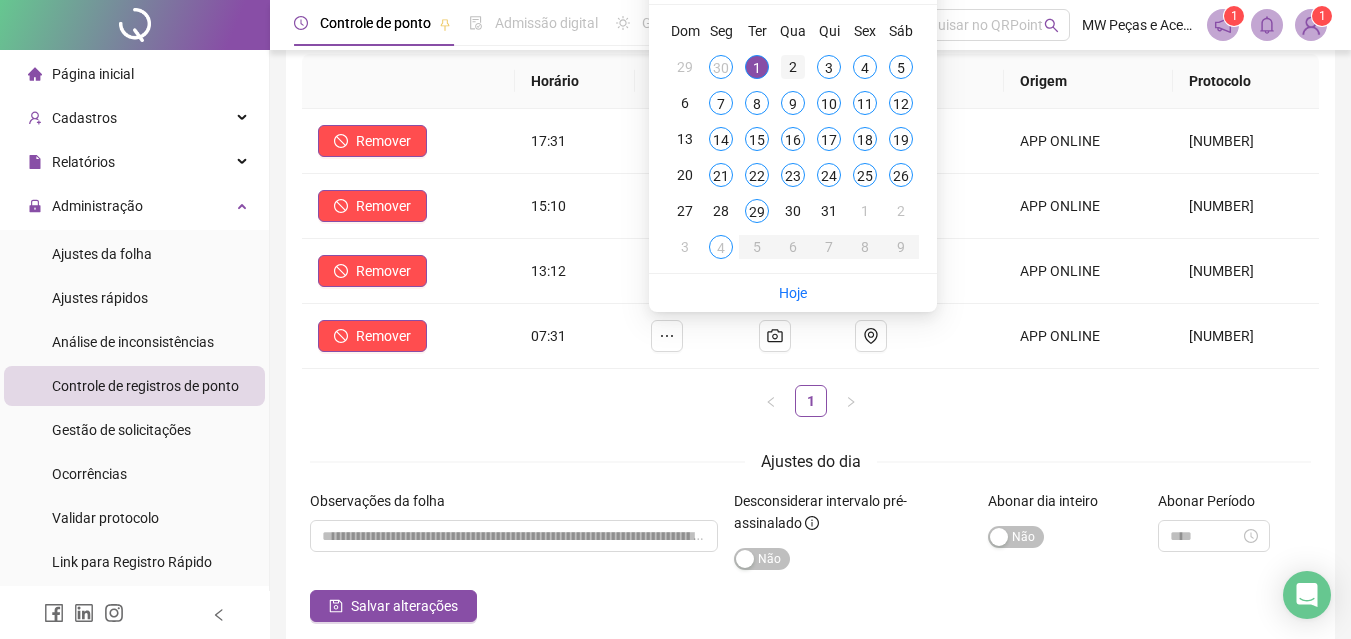 click on "2" at bounding box center (793, 67) 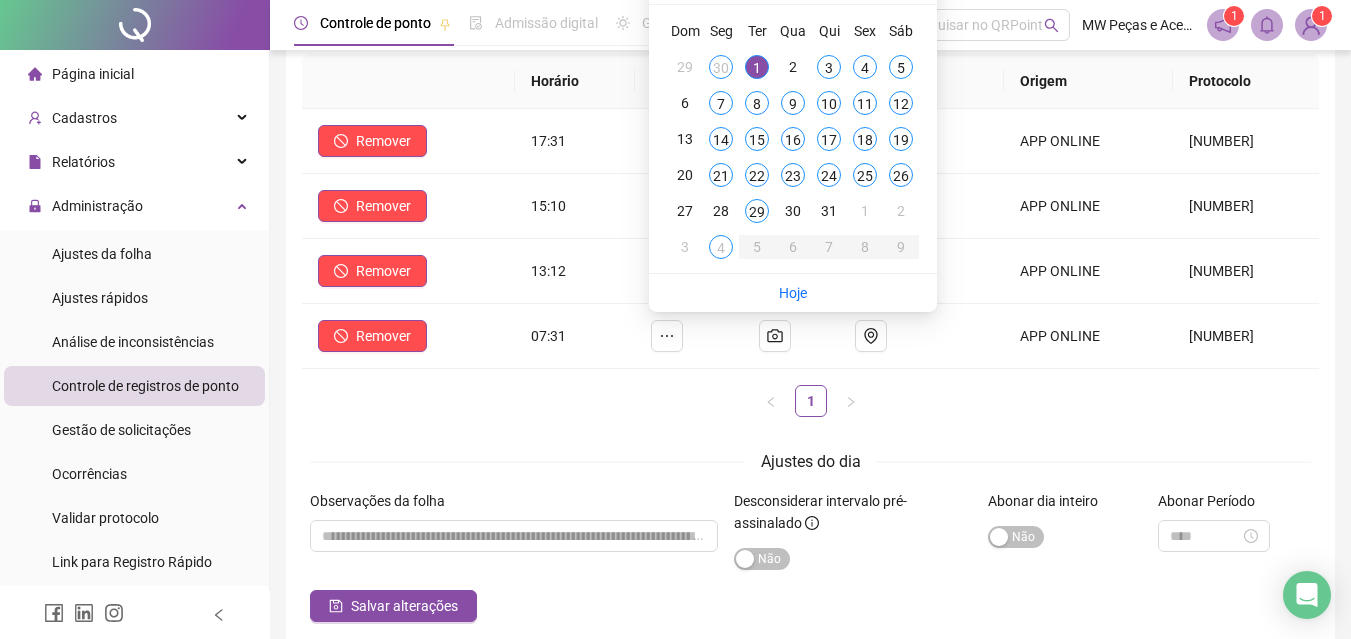 scroll, scrollTop: 0, scrollLeft: 0, axis: both 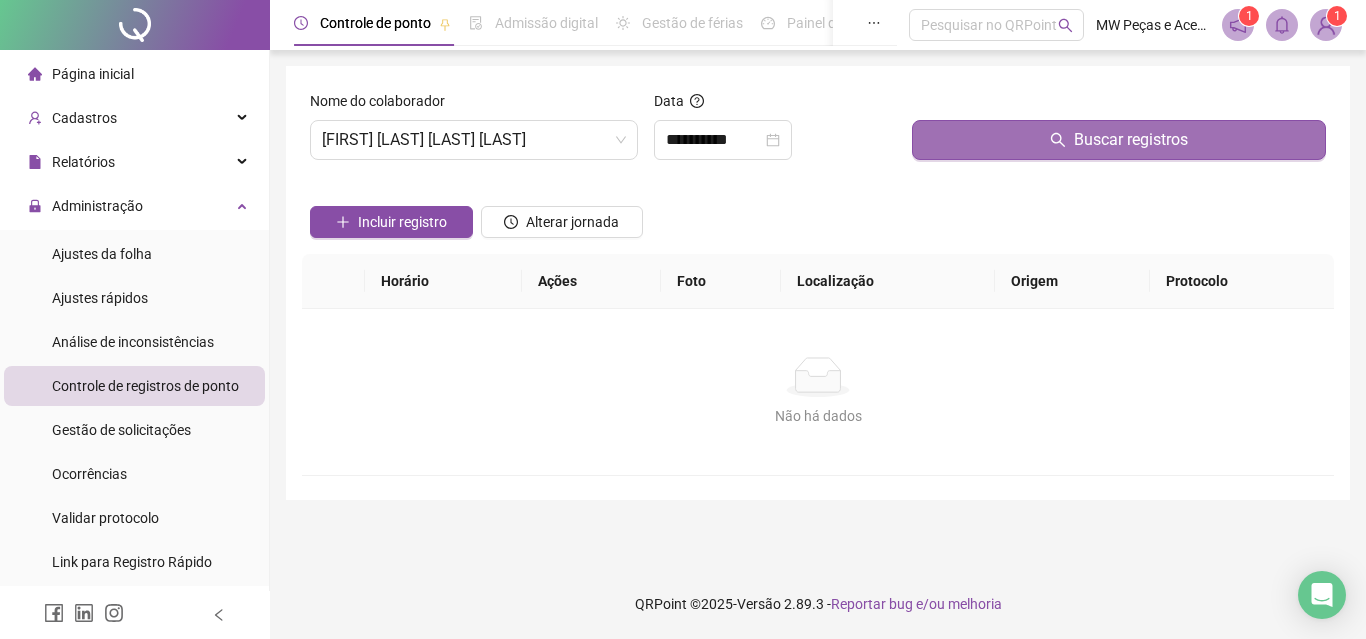 click on "Buscar registros" at bounding box center (1119, 140) 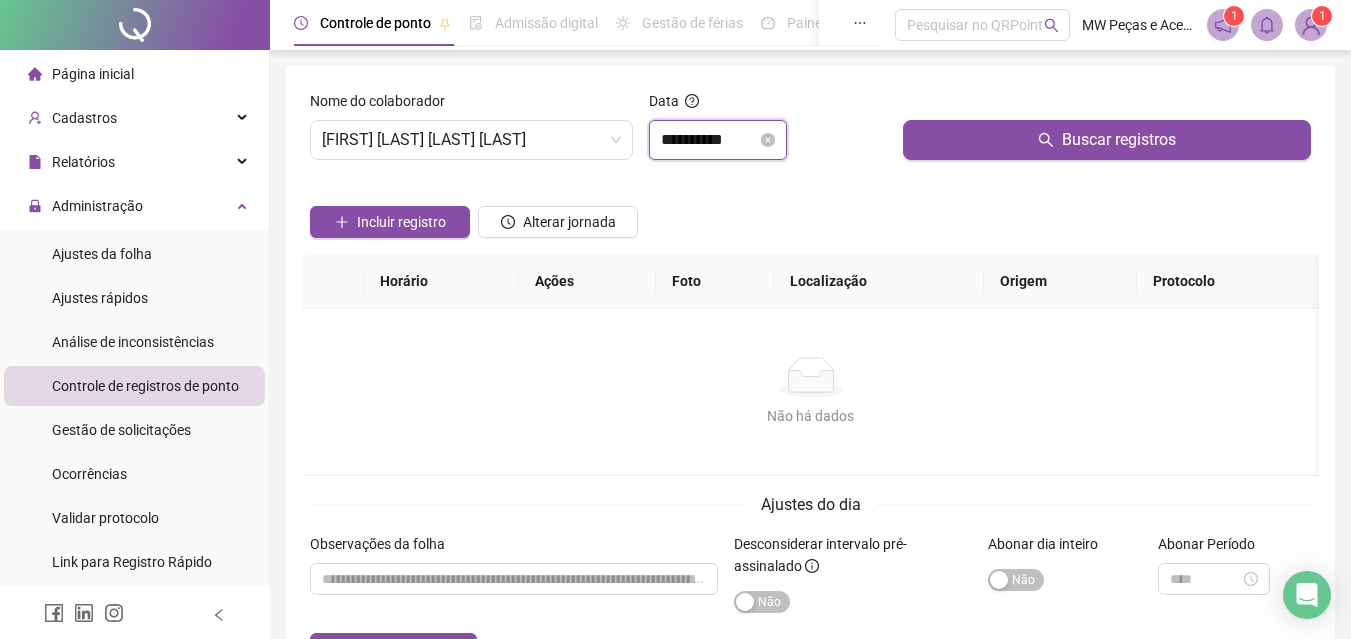 click on "**********" at bounding box center [709, 140] 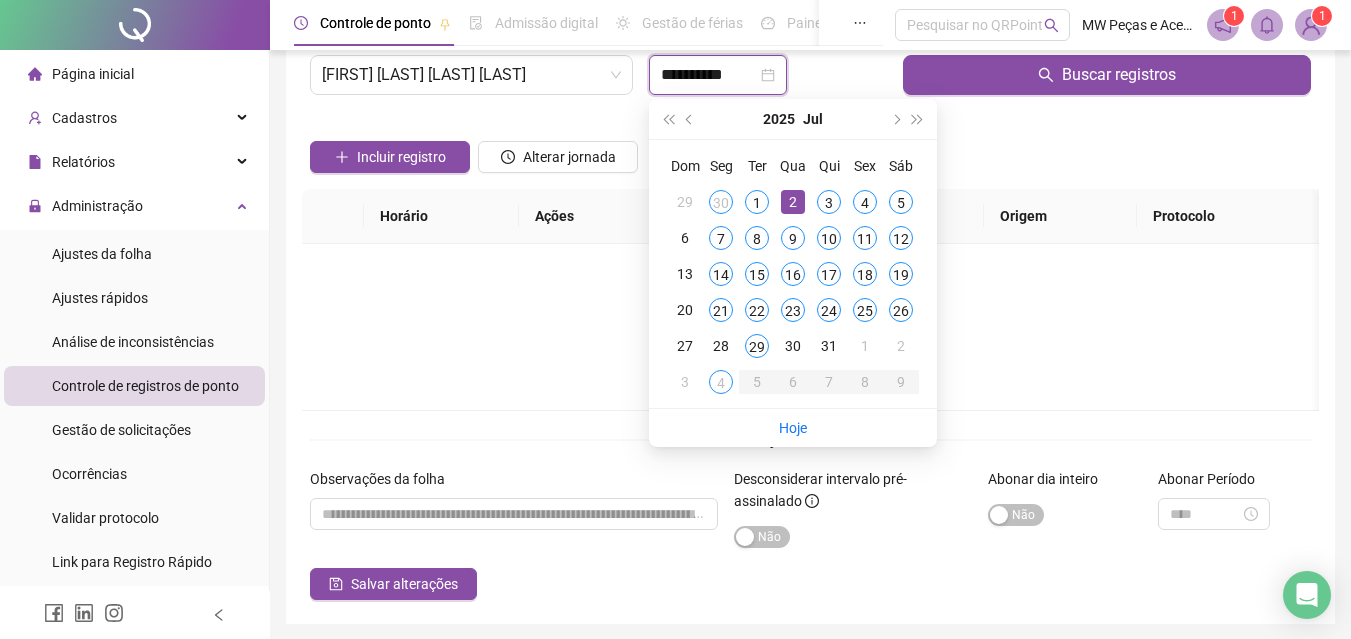 scroll, scrollTop: 100, scrollLeft: 0, axis: vertical 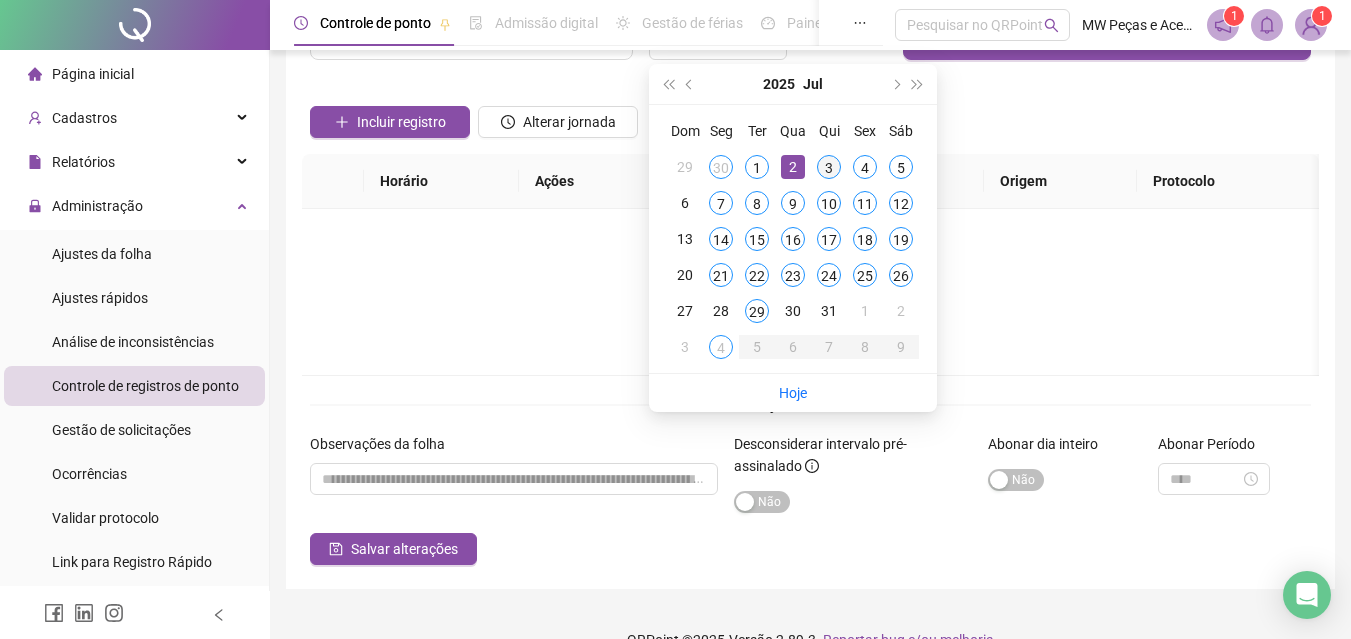 click on "3" at bounding box center [829, 167] 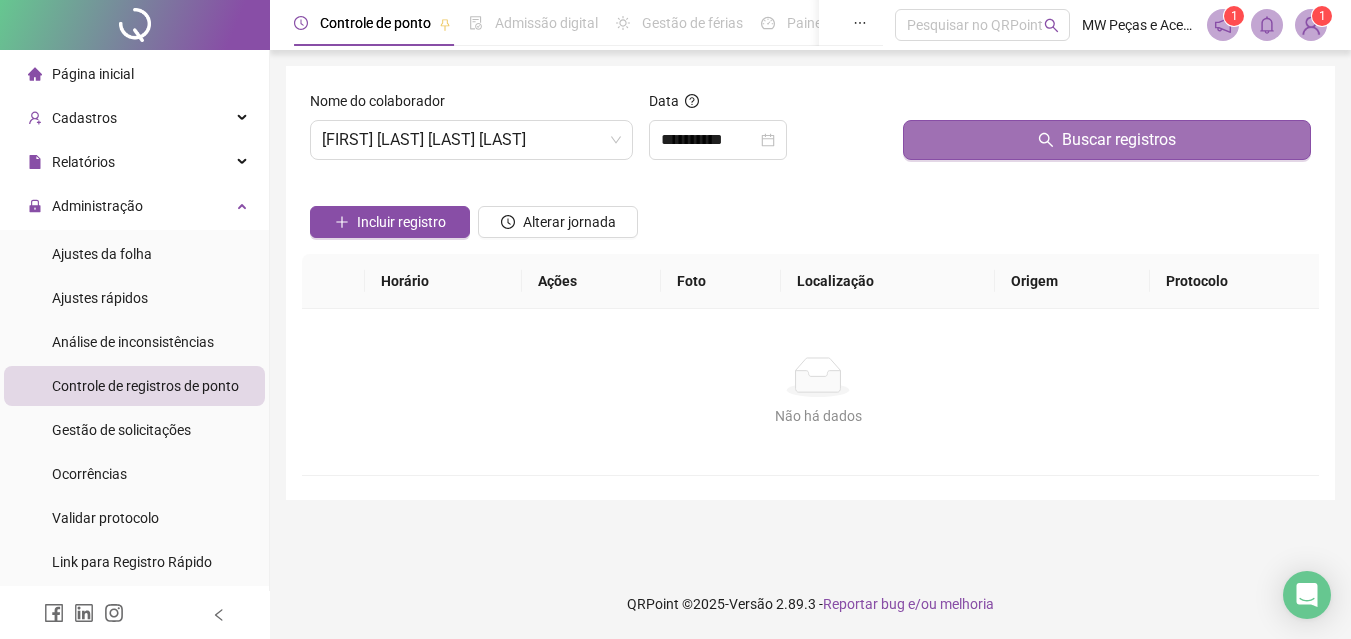 scroll, scrollTop: 0, scrollLeft: 0, axis: both 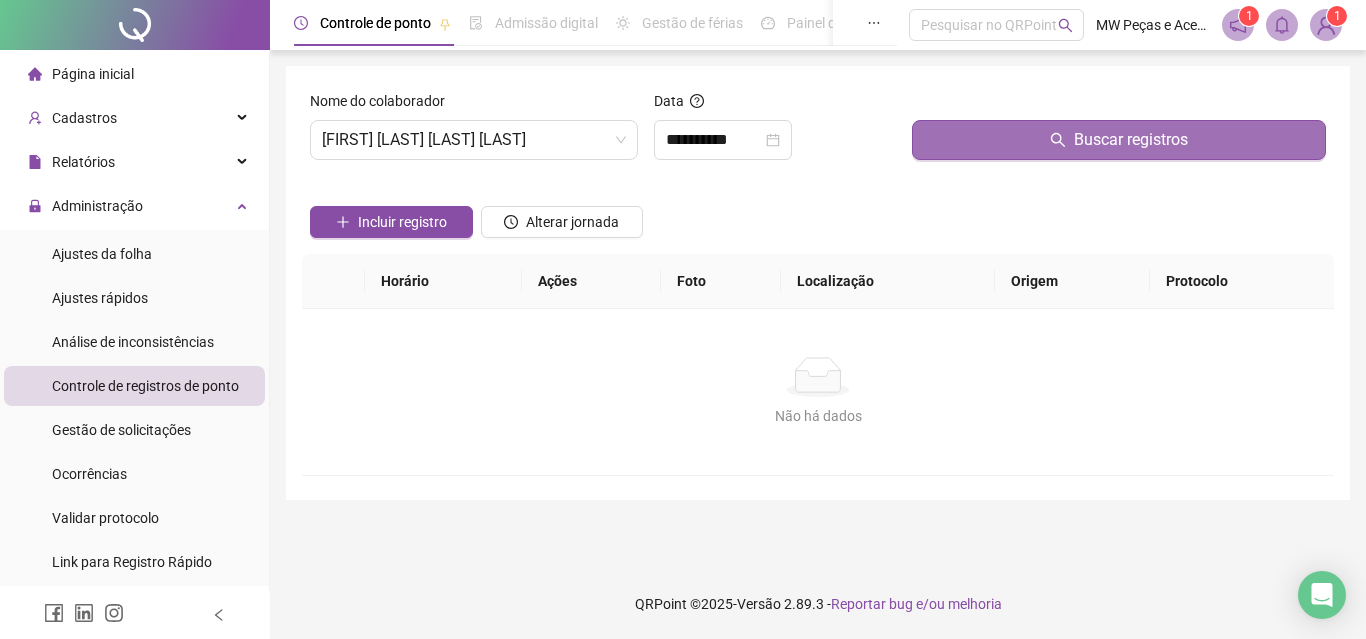 click on "Buscar registros" at bounding box center (1119, 140) 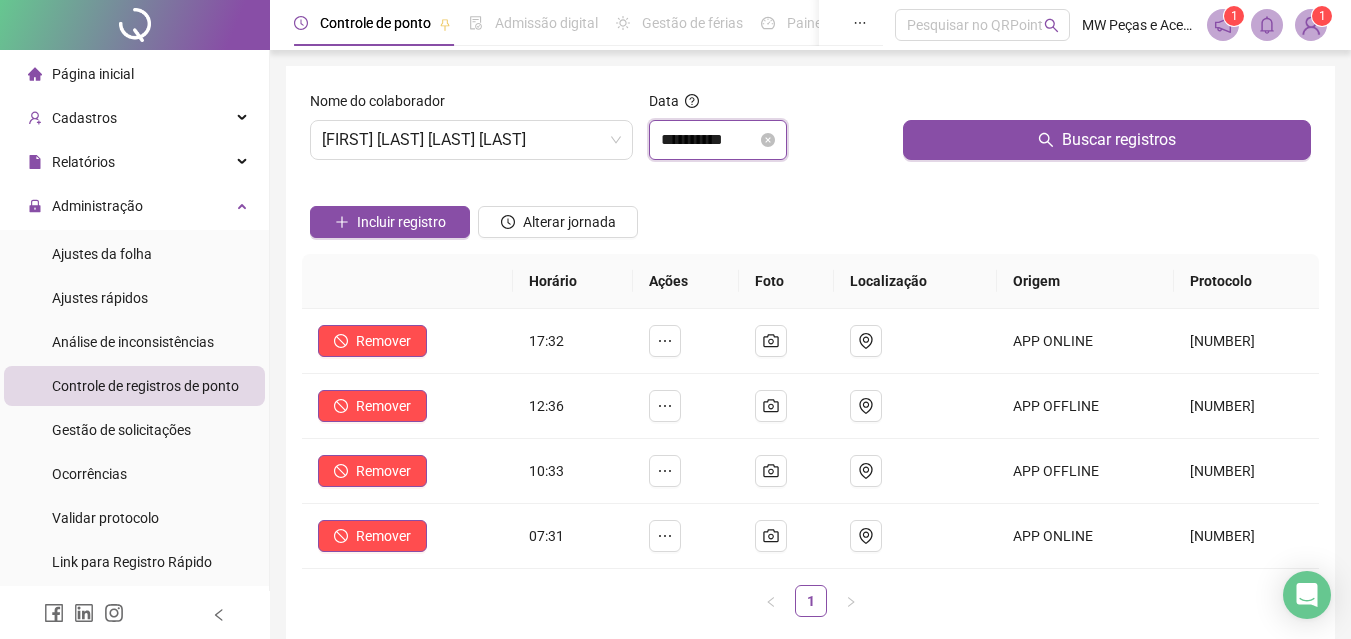 click on "**********" at bounding box center (709, 140) 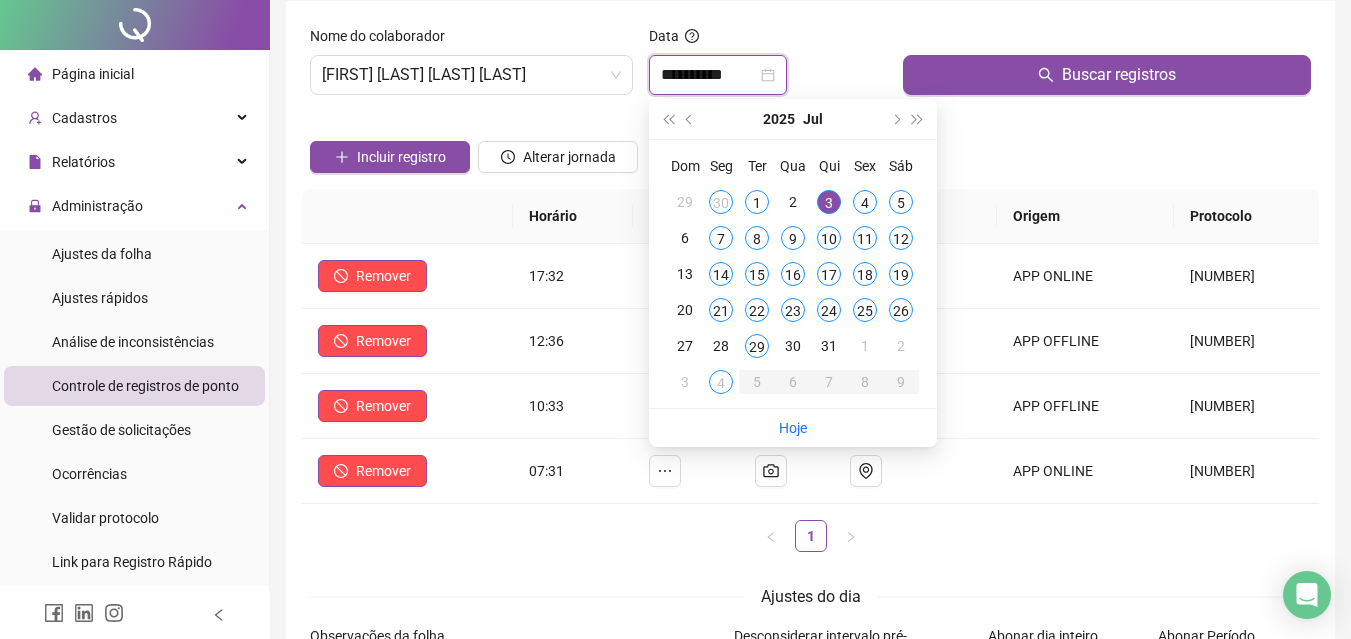 scroll, scrollTop: 100, scrollLeft: 0, axis: vertical 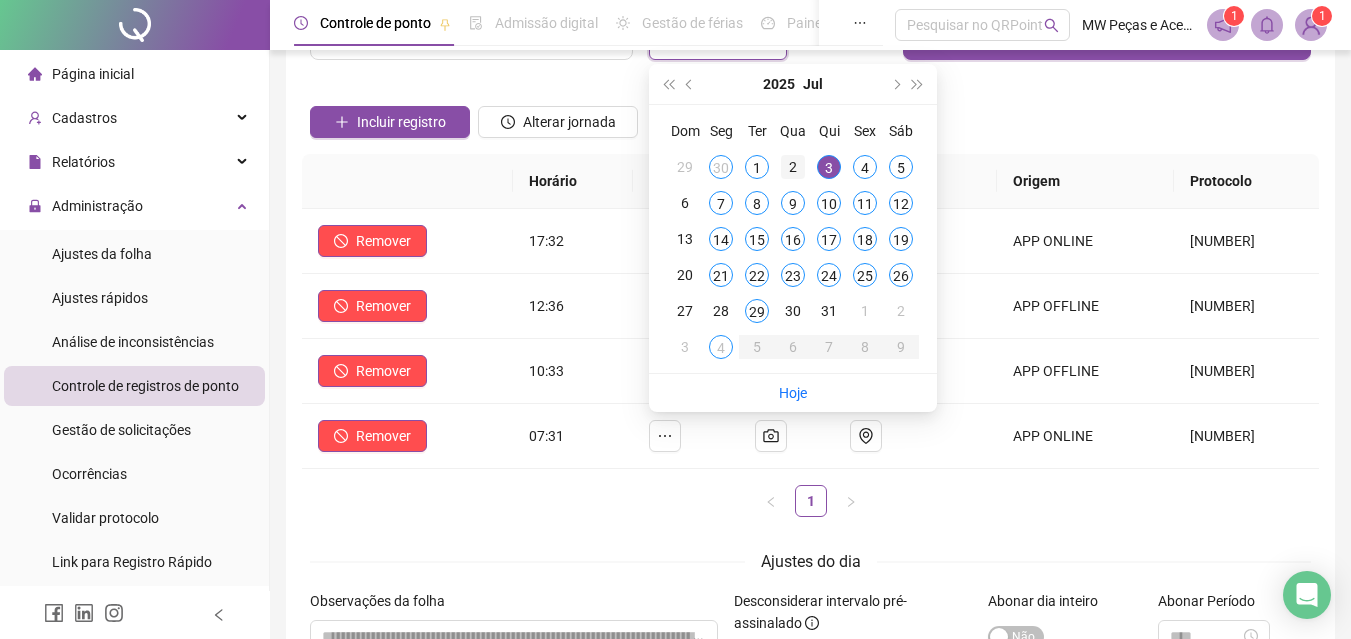 type on "**********" 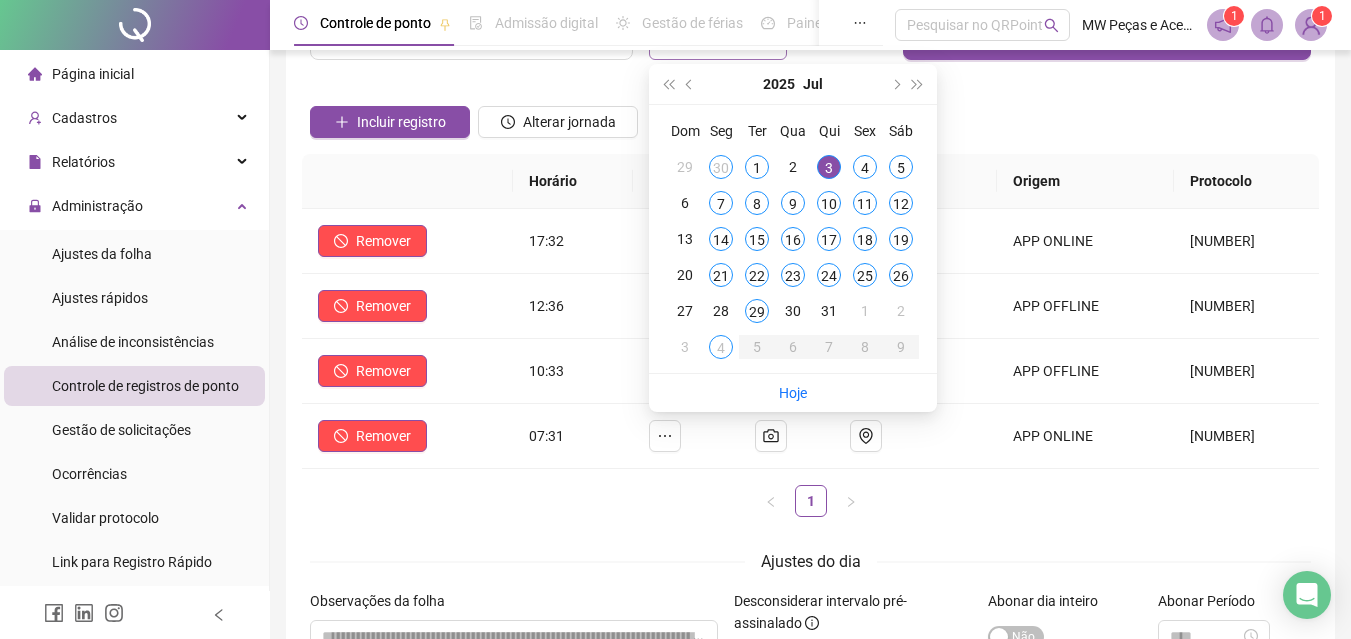 click on "2" at bounding box center (793, 167) 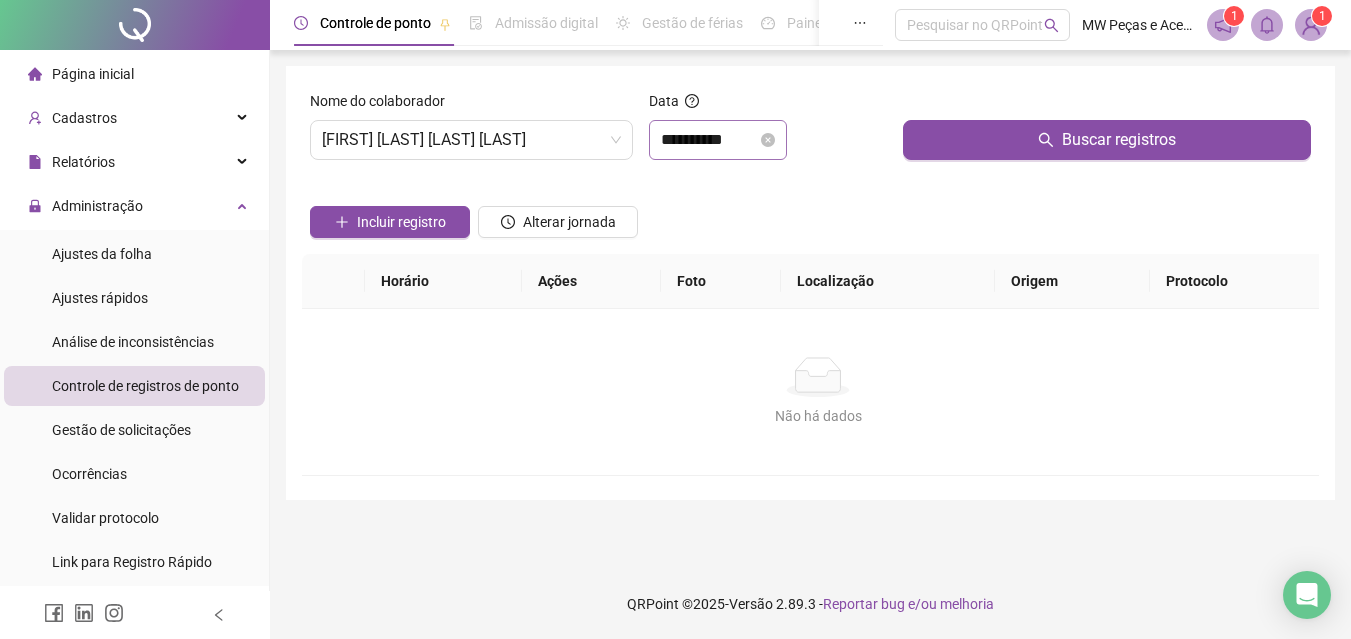 scroll, scrollTop: 0, scrollLeft: 0, axis: both 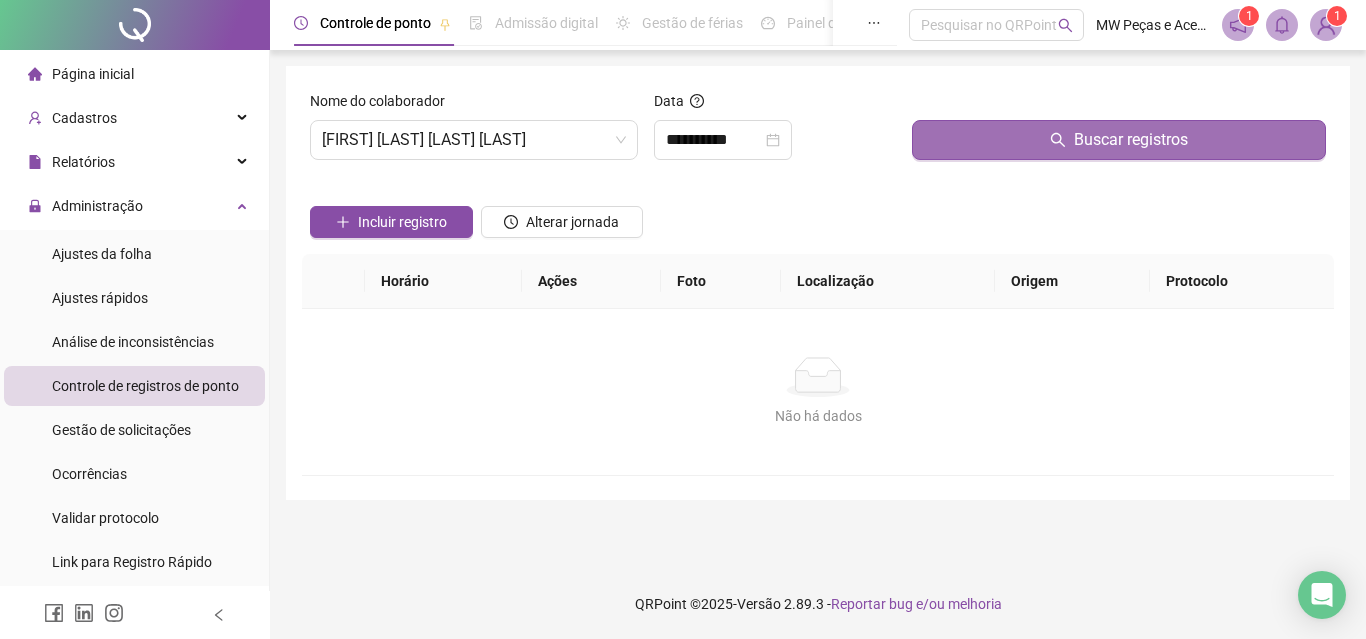 click on "Buscar registros" at bounding box center [1119, 140] 